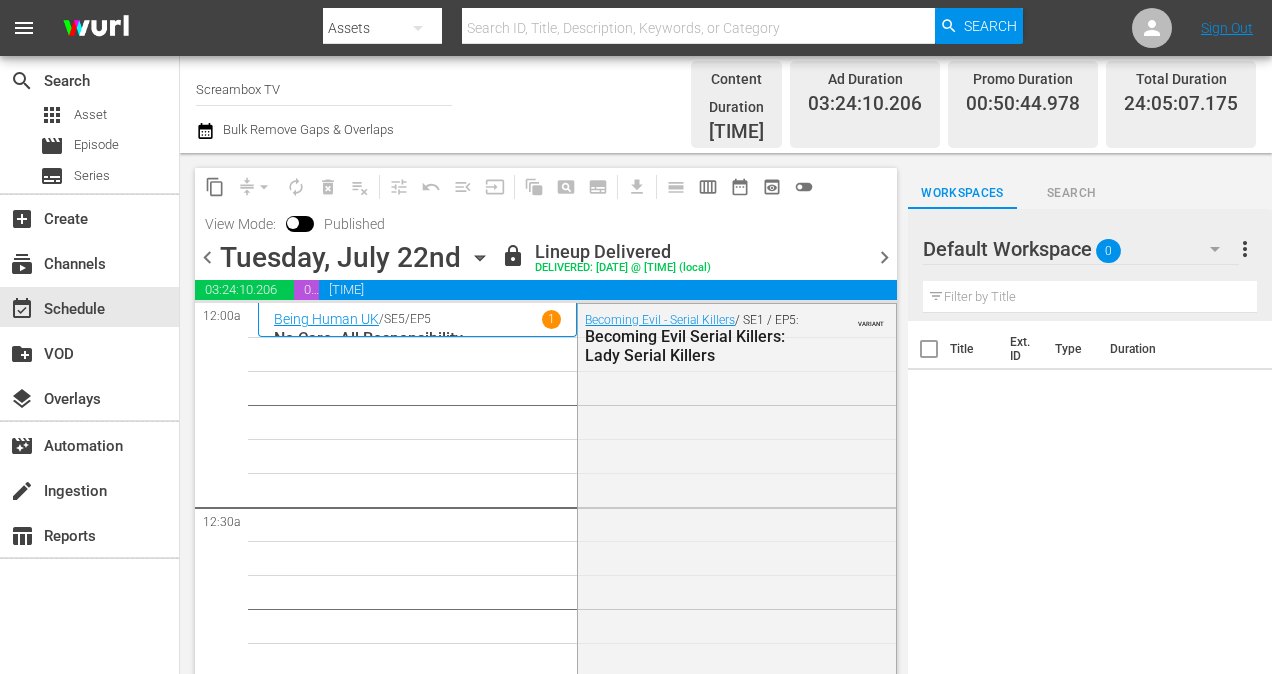 scroll, scrollTop: 0, scrollLeft: 0, axis: both 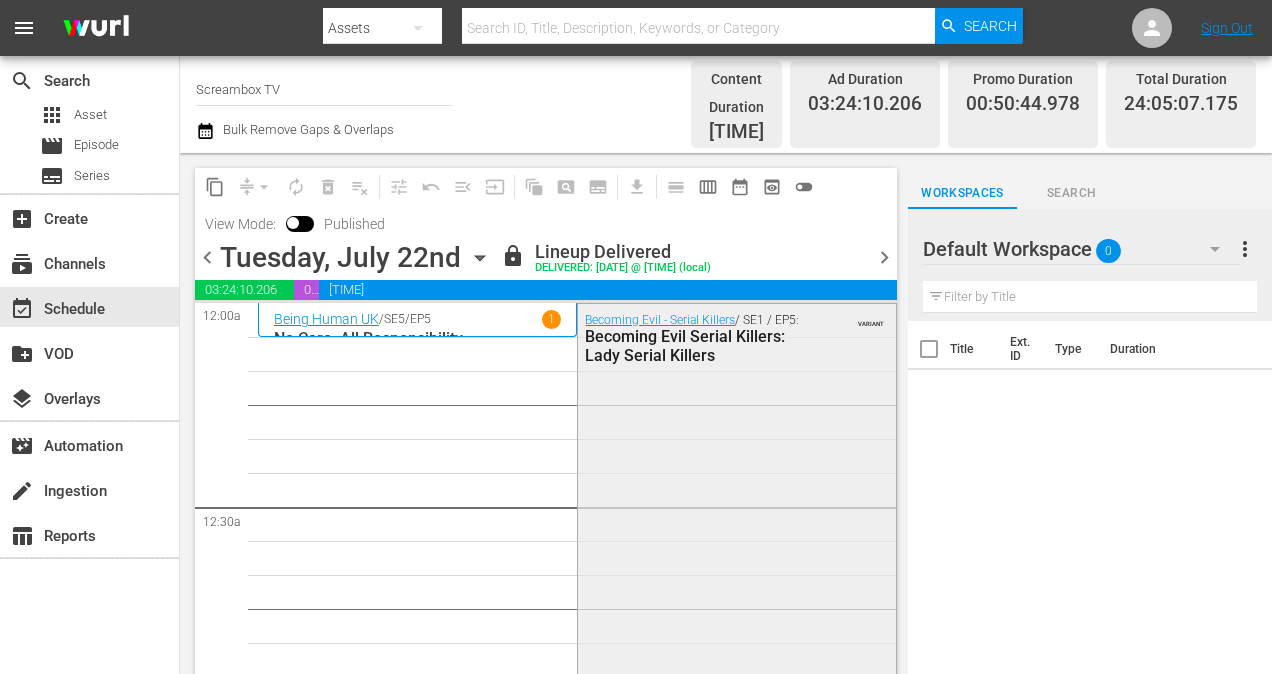 click on "Becoming Evil Serial Killers: Lady Serial Killers" at bounding box center (692, 346) 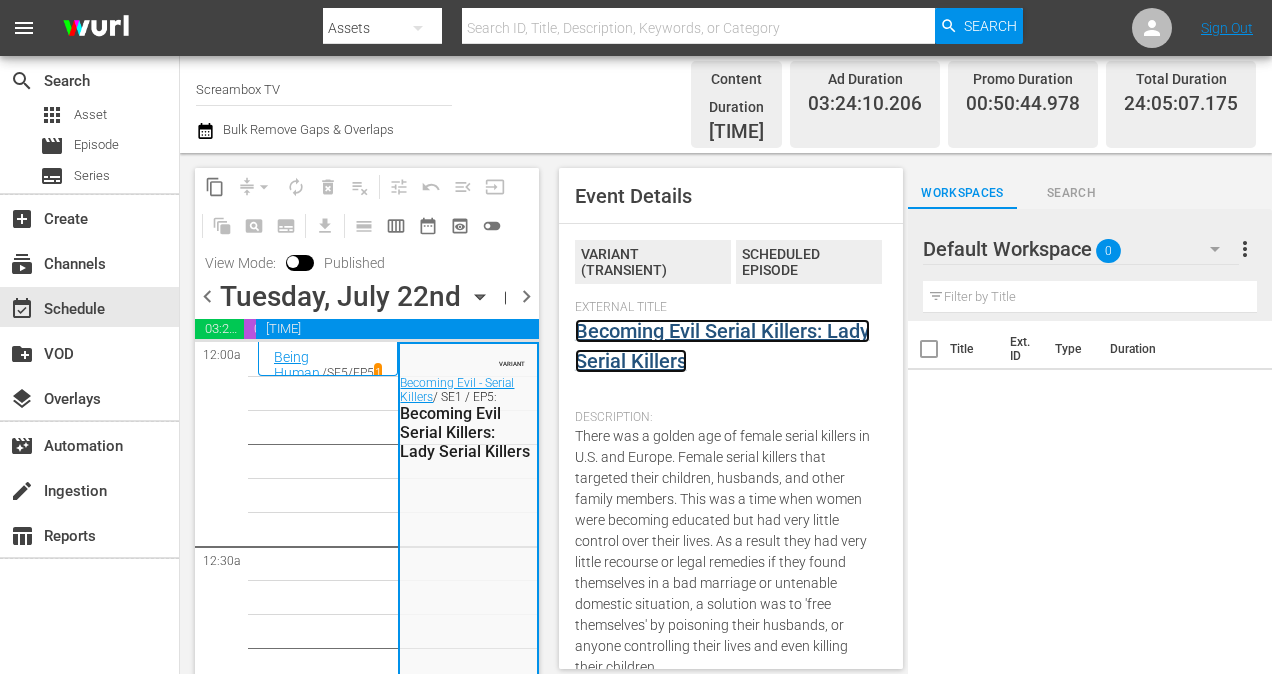 click on "Becoming Evil Serial Killers: Lady Serial Killers" at bounding box center (722, 346) 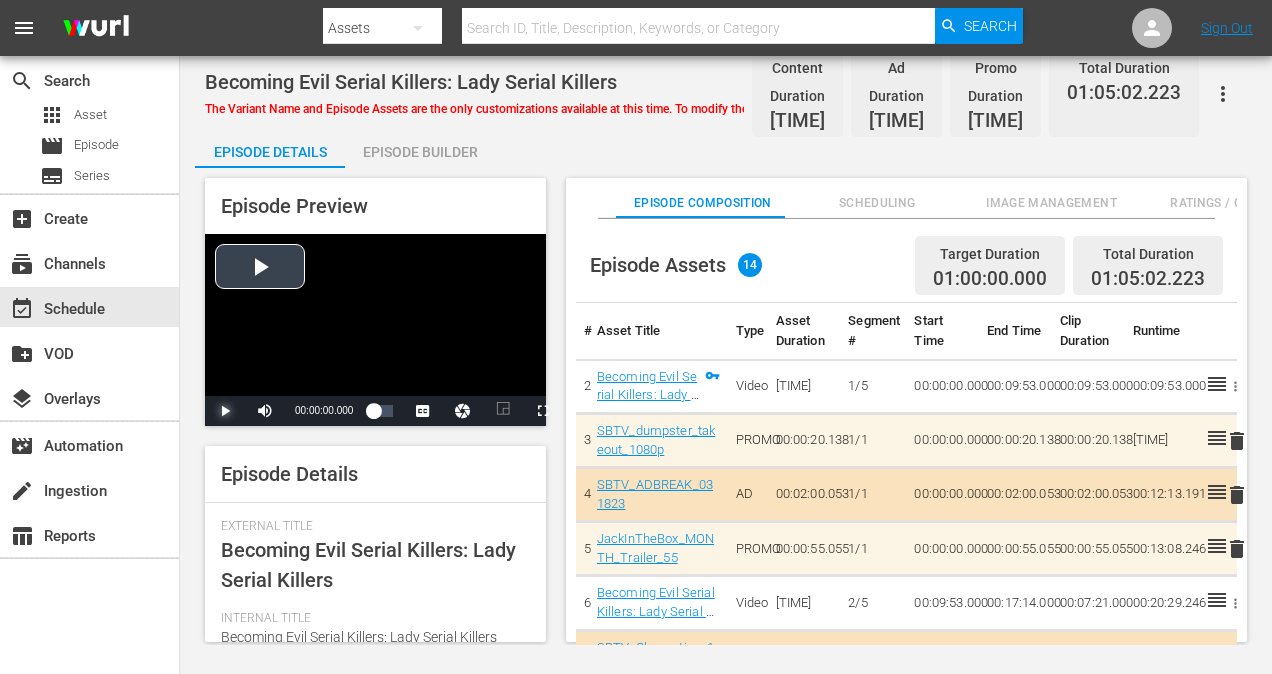 click at bounding box center [225, 411] 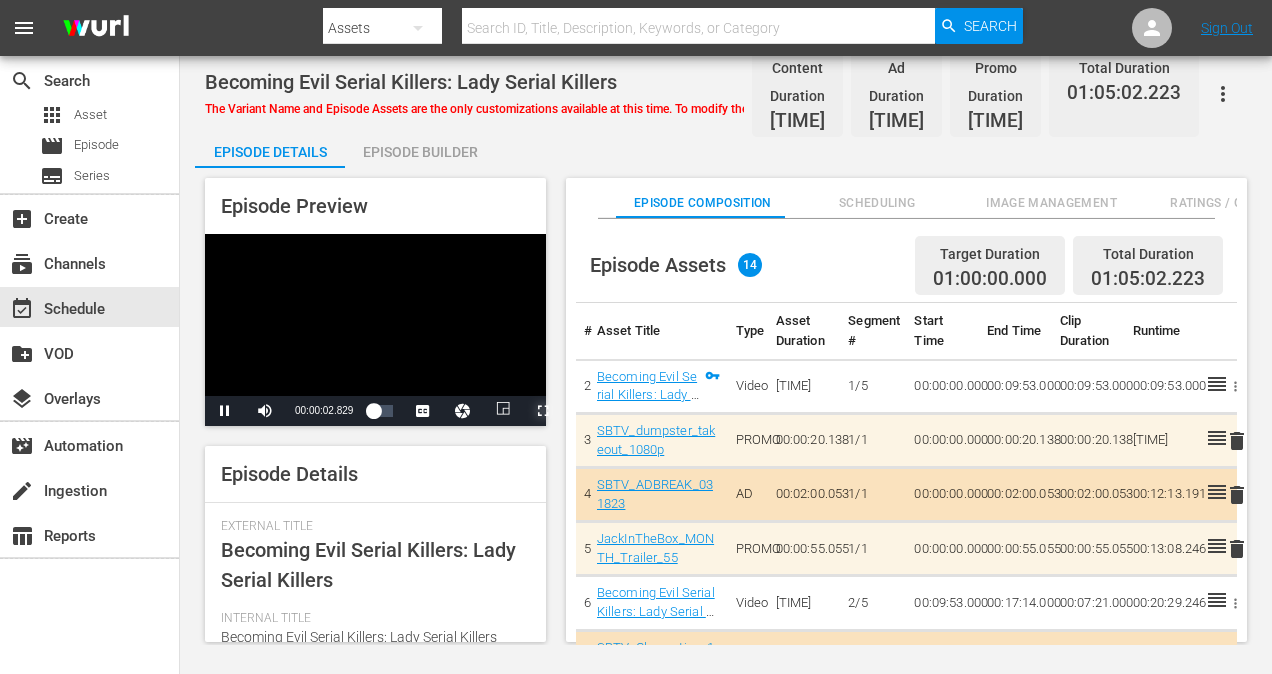 click at bounding box center [543, 411] 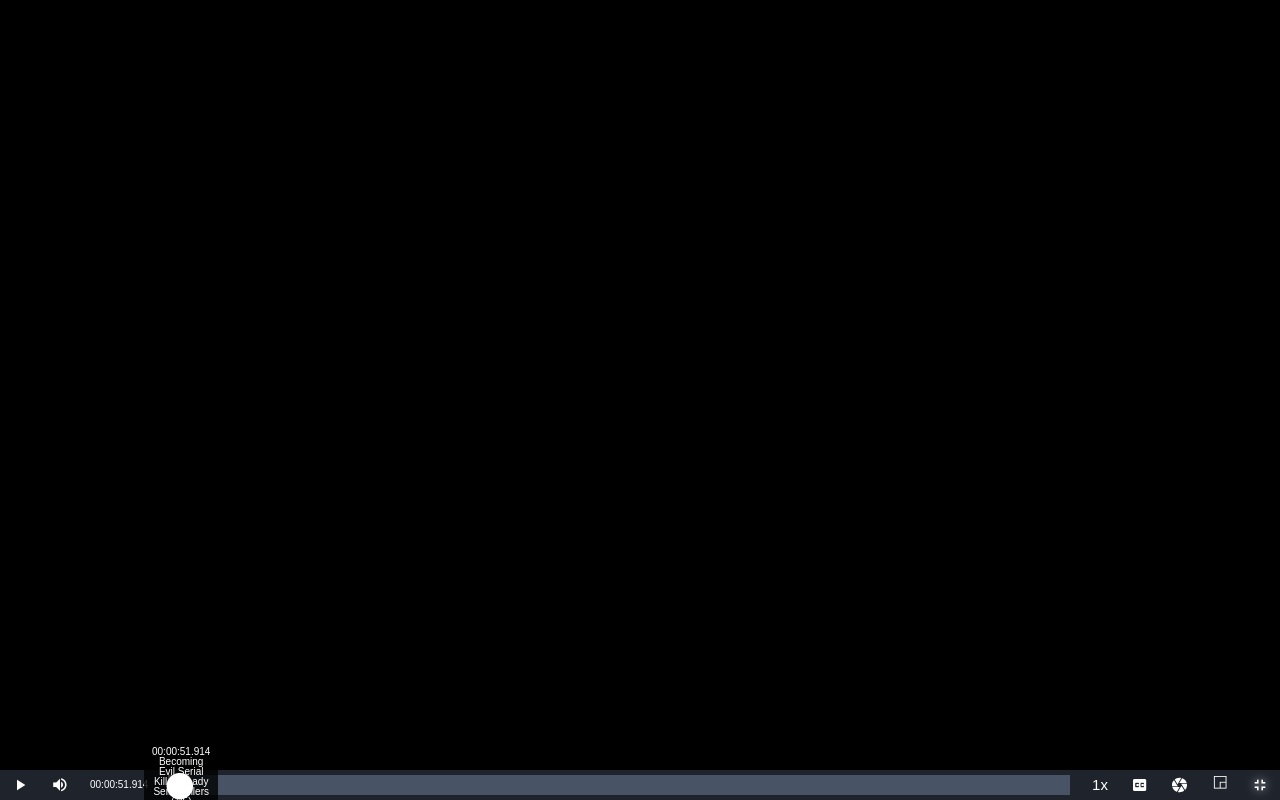 click on "00:00:04.562" at bounding box center (174, 785) 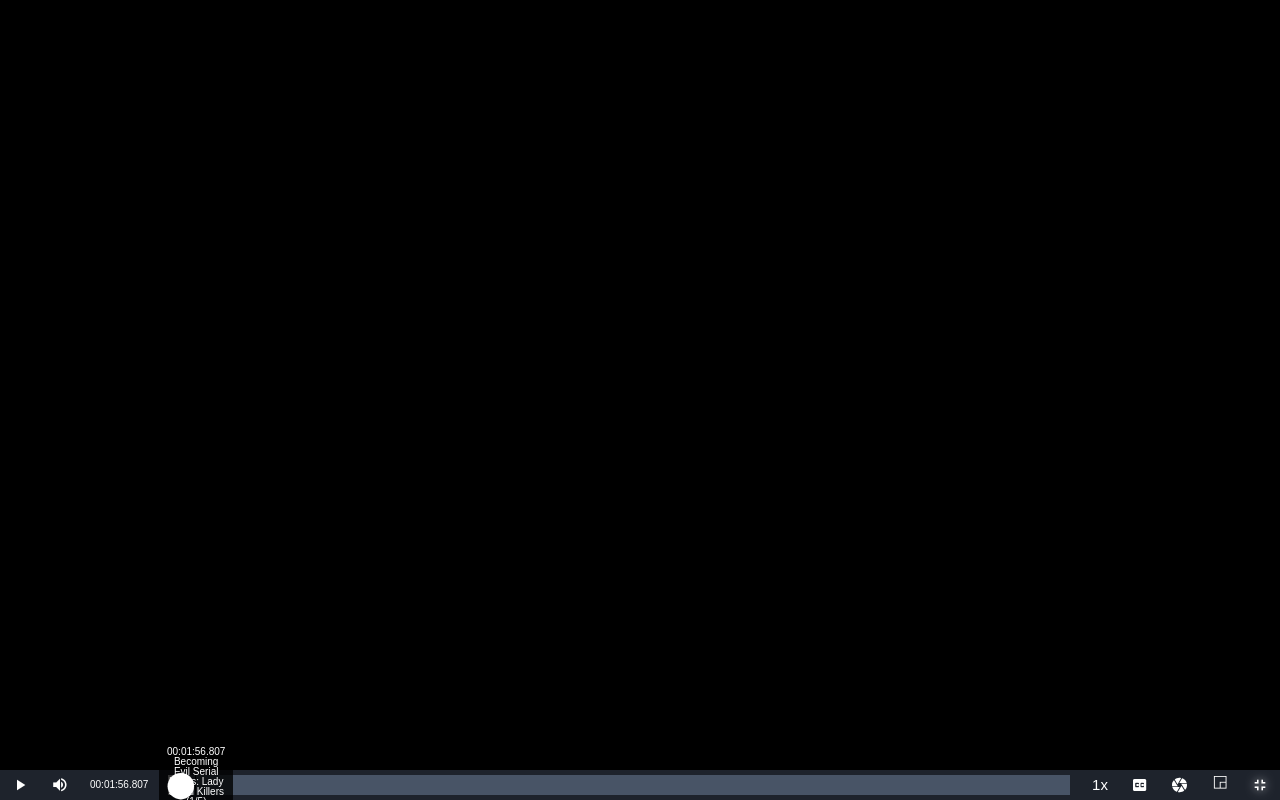 click on "00:00:53.538" at bounding box center (174, 785) 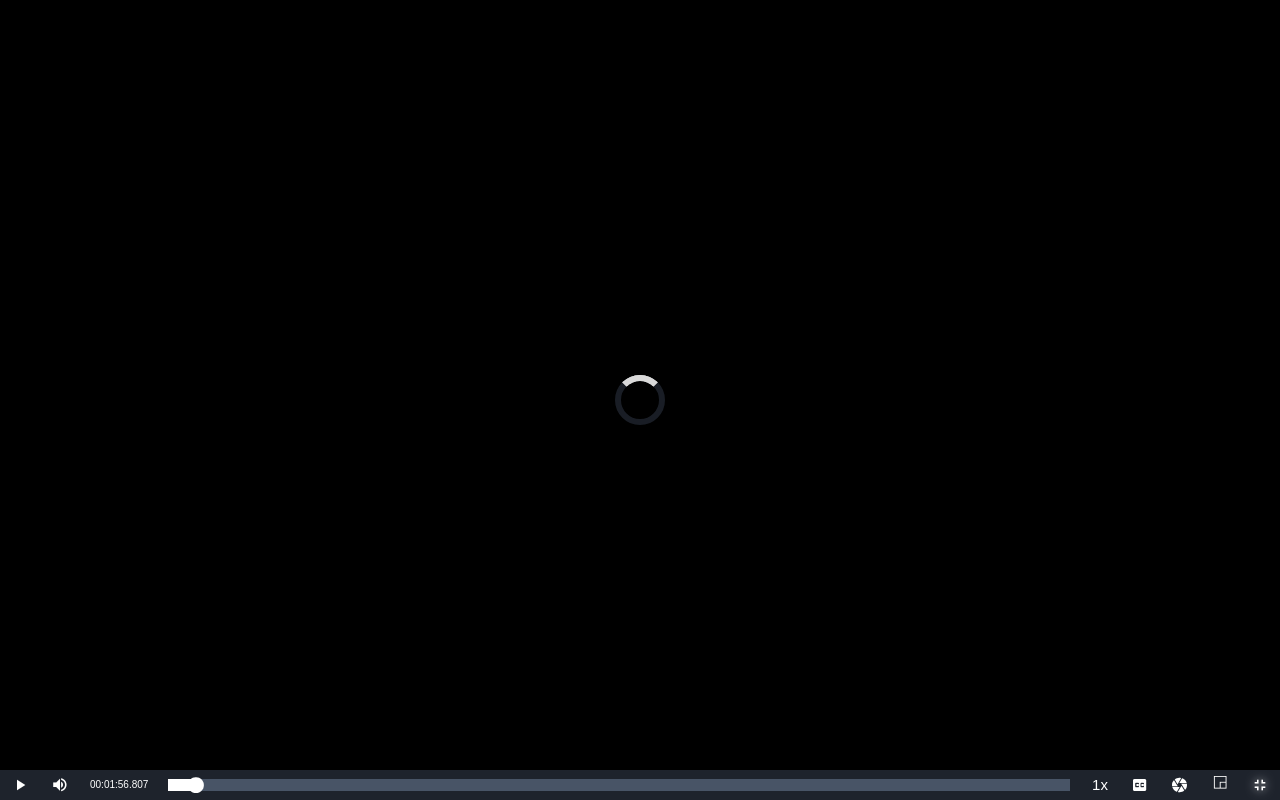 click at bounding box center [1260, 785] 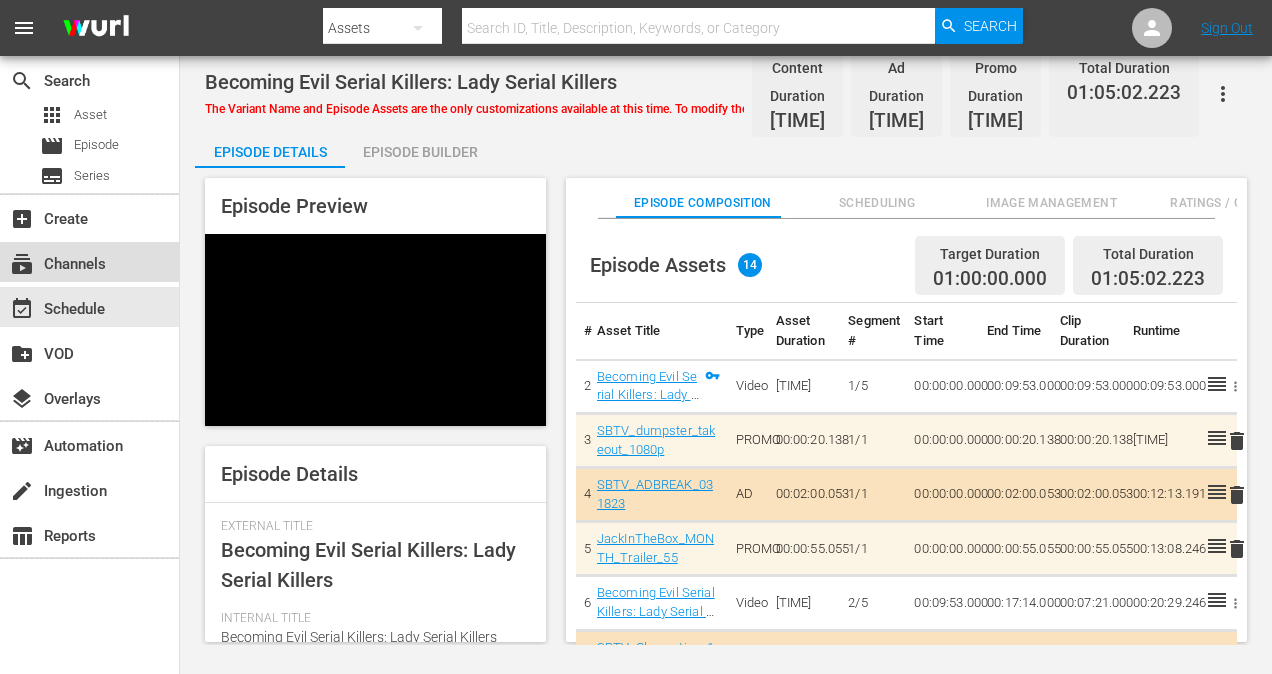 click on "subscriptions   Channels" at bounding box center [56, 261] 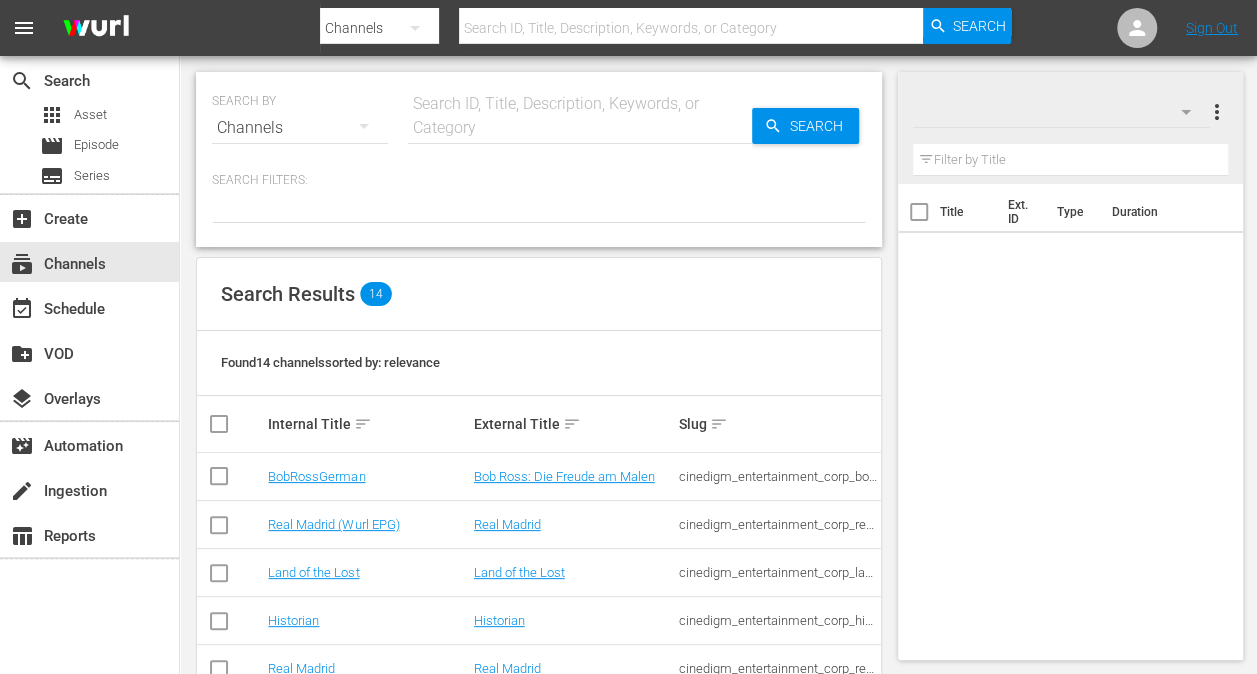 click on "Channels" at bounding box center (300, 128) 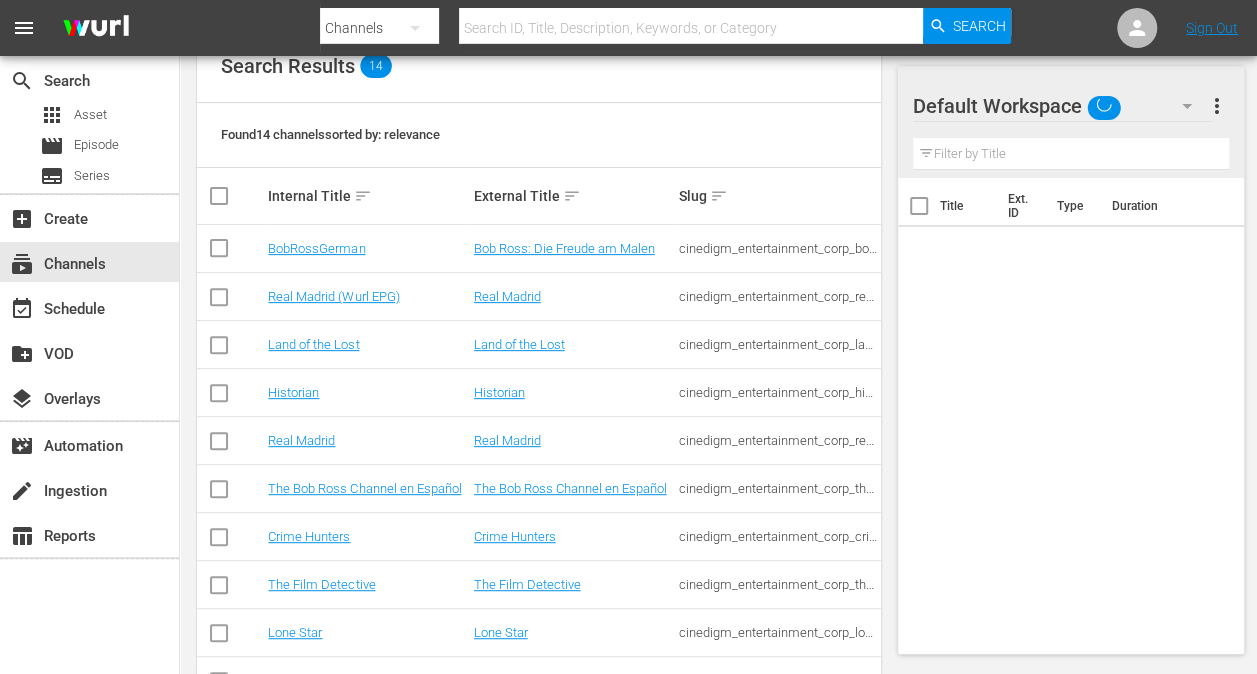 scroll, scrollTop: 400, scrollLeft: 0, axis: vertical 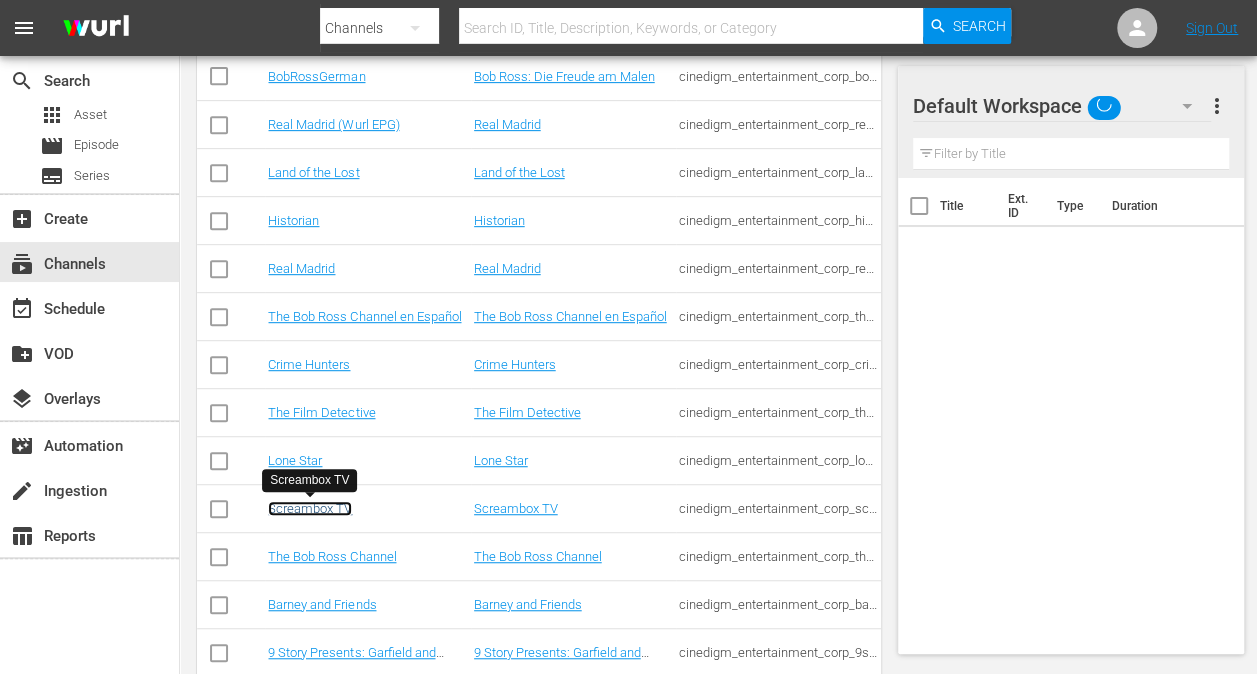 click on "Screambox TV" at bounding box center [310, 508] 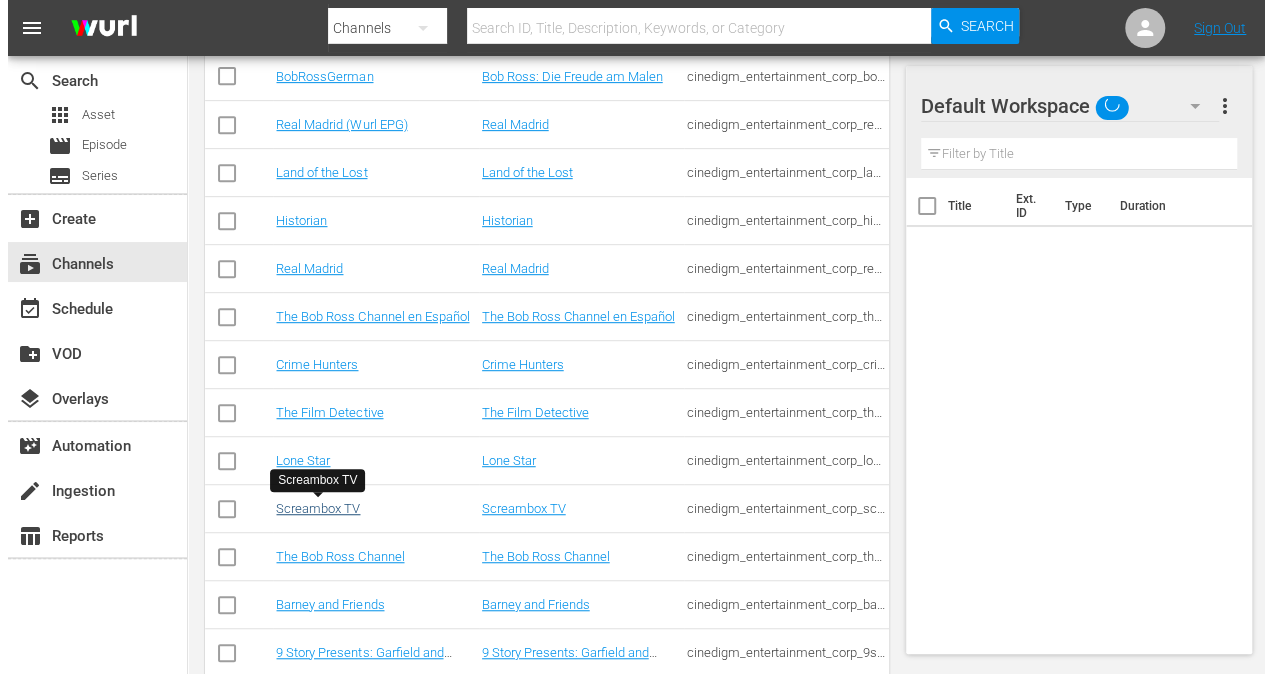 scroll, scrollTop: 0, scrollLeft: 0, axis: both 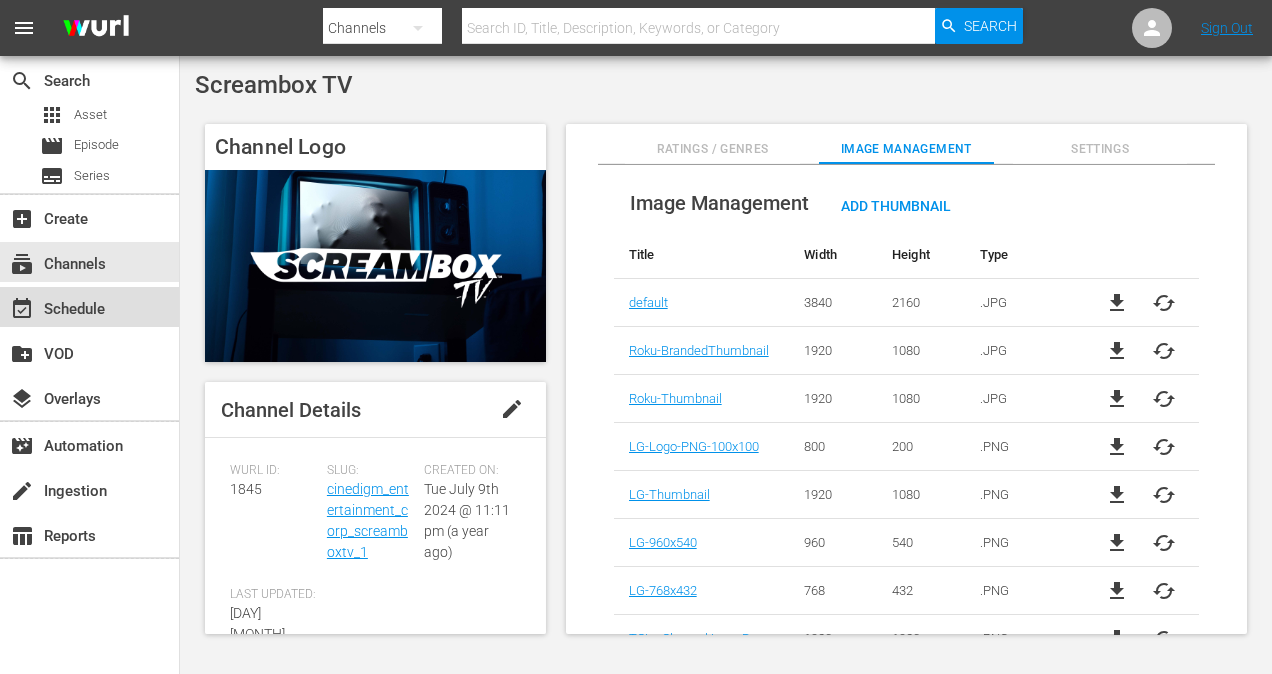 click on "event_available   Schedule" at bounding box center (56, 306) 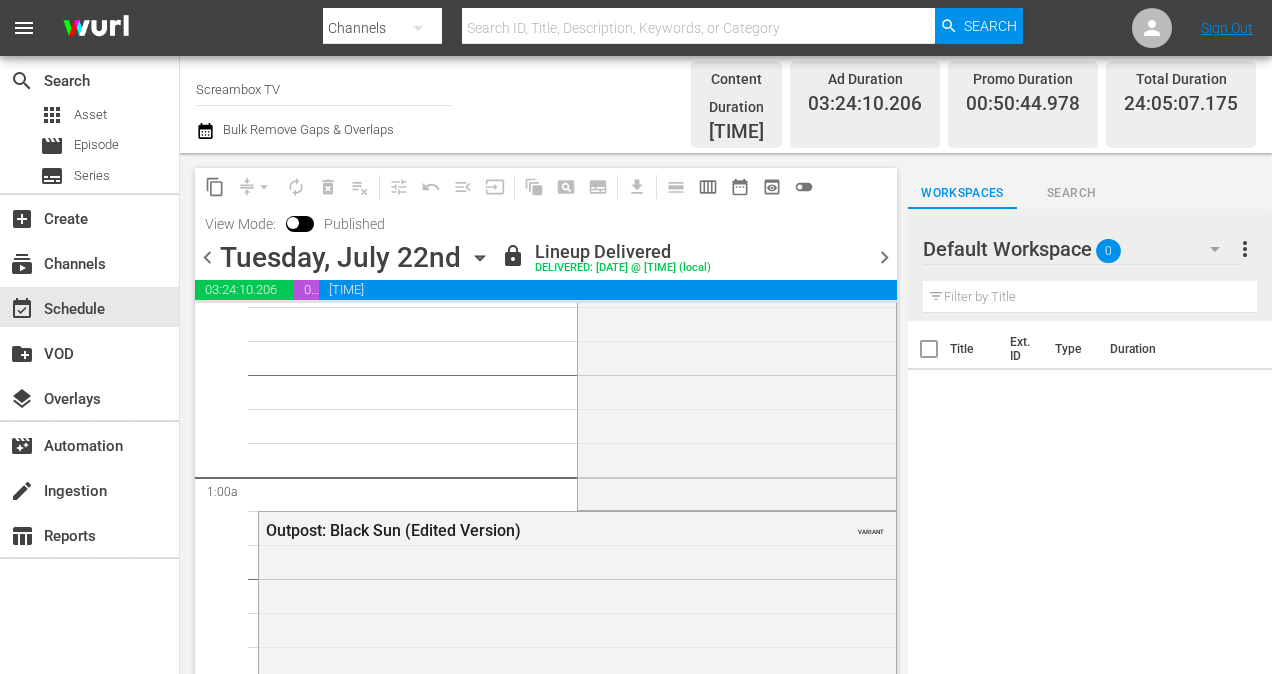 scroll, scrollTop: 300, scrollLeft: 0, axis: vertical 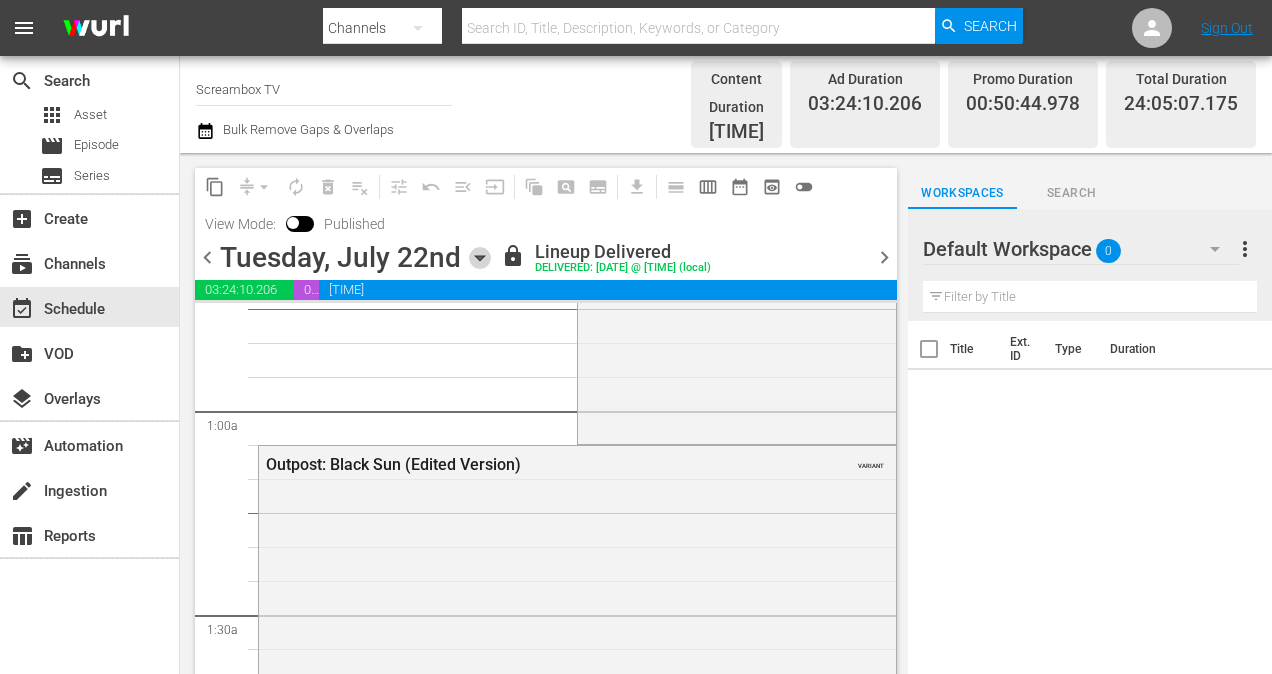 click 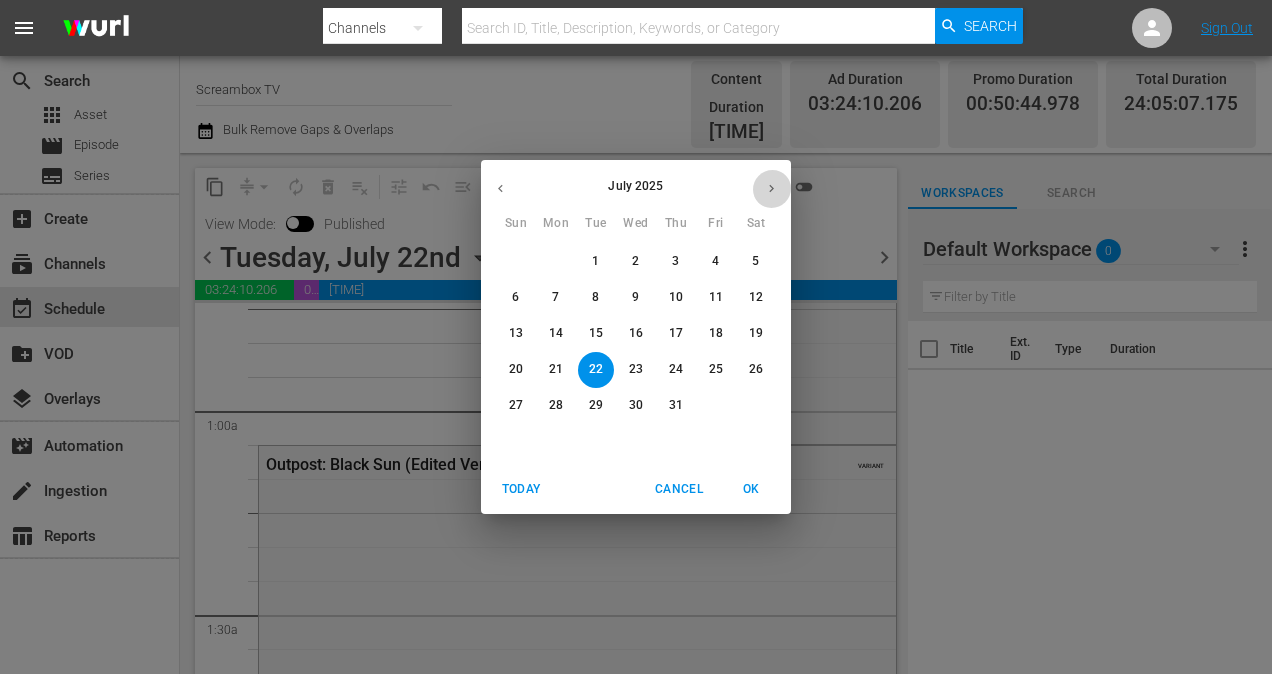 click 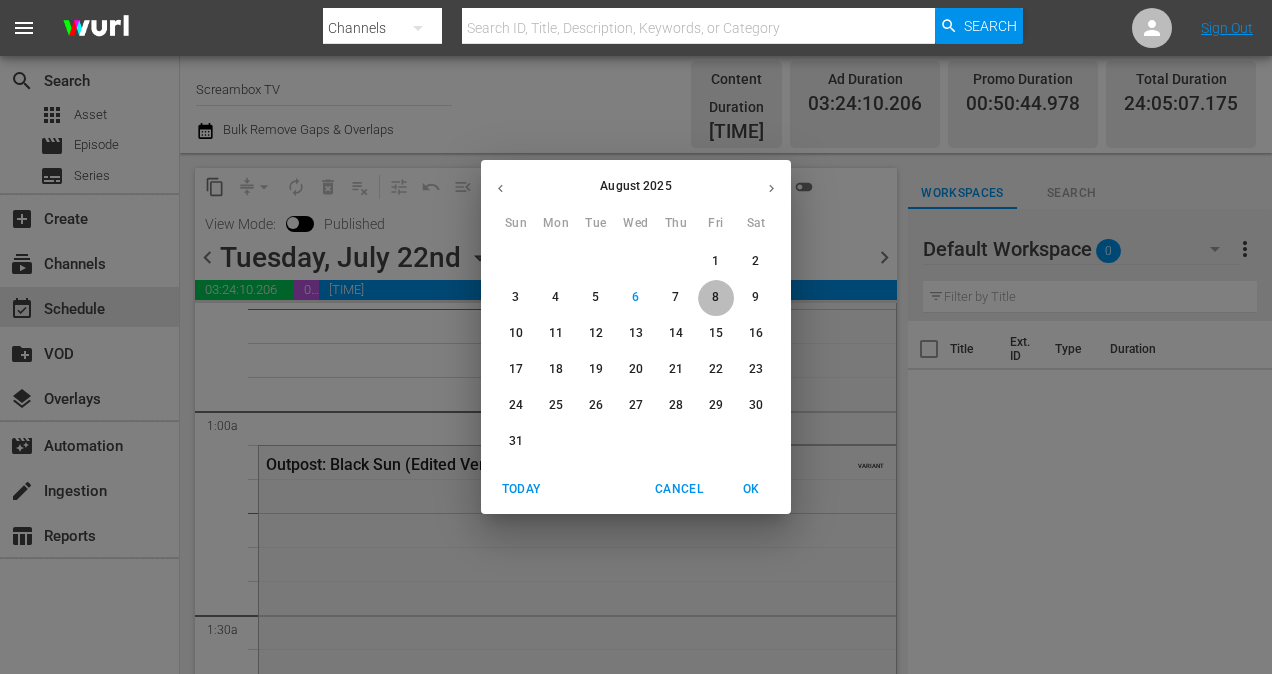 click on "8" at bounding box center (716, 297) 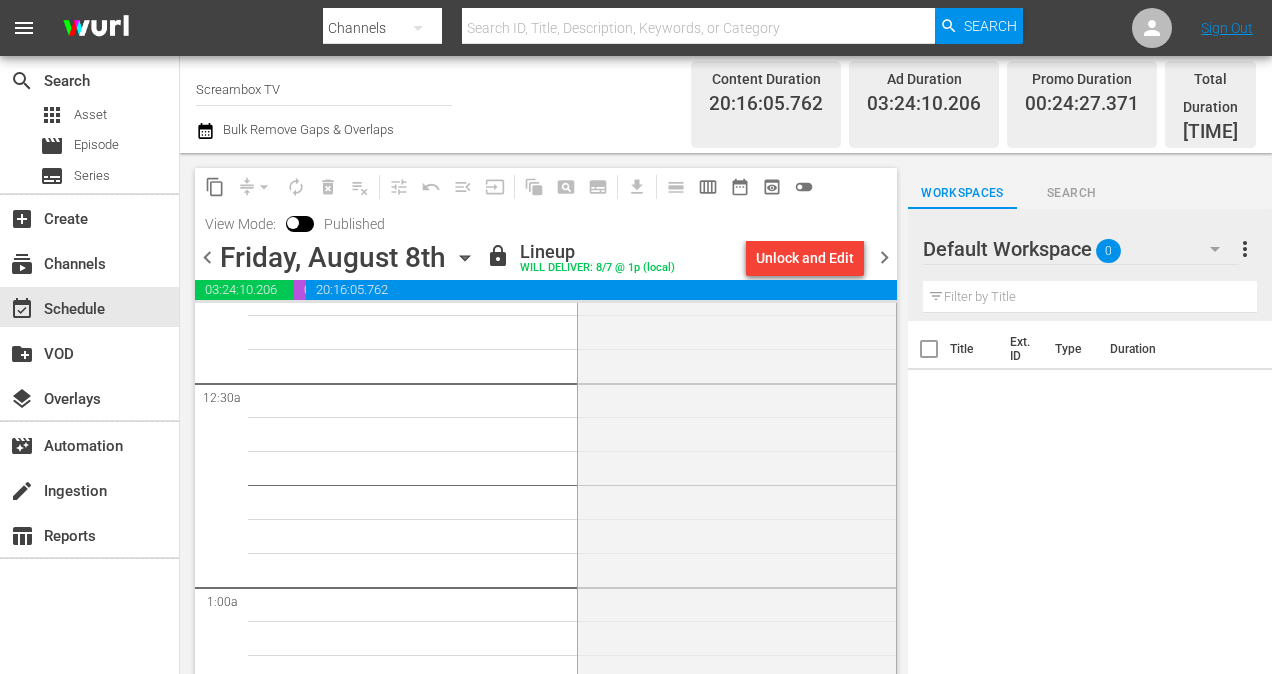 scroll, scrollTop: 0, scrollLeft: 0, axis: both 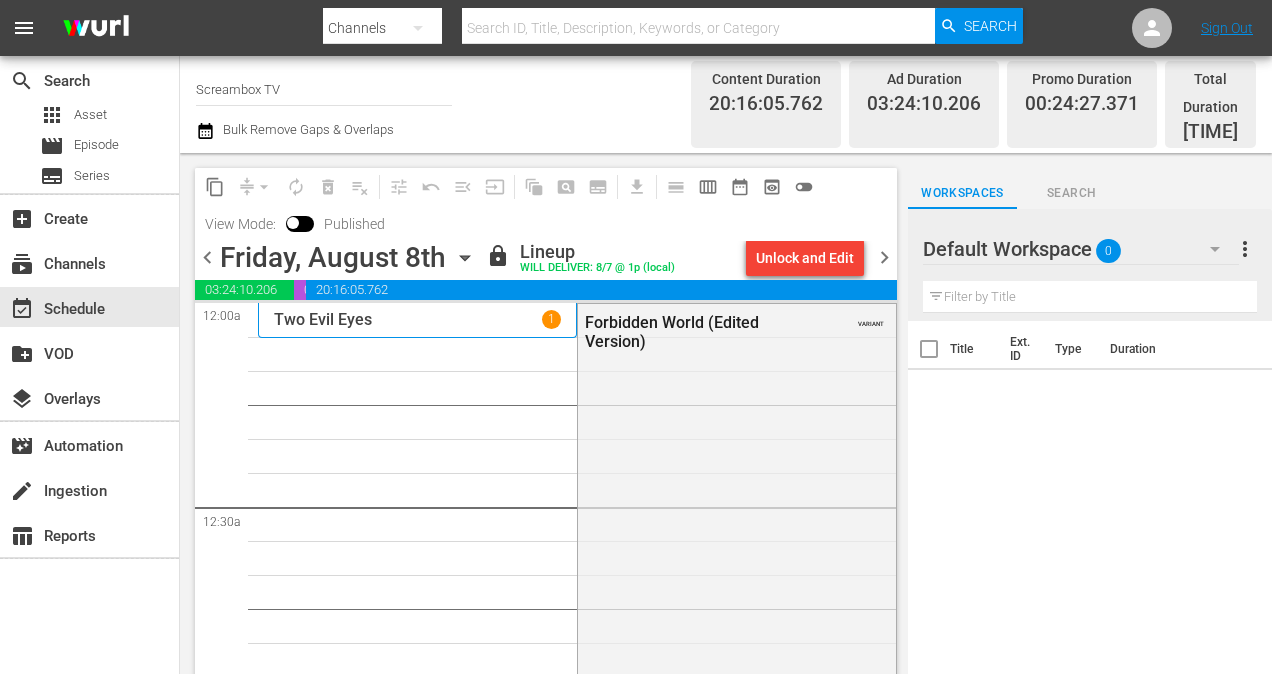 click on "Two Evil Eyes 1" at bounding box center [417, 319] 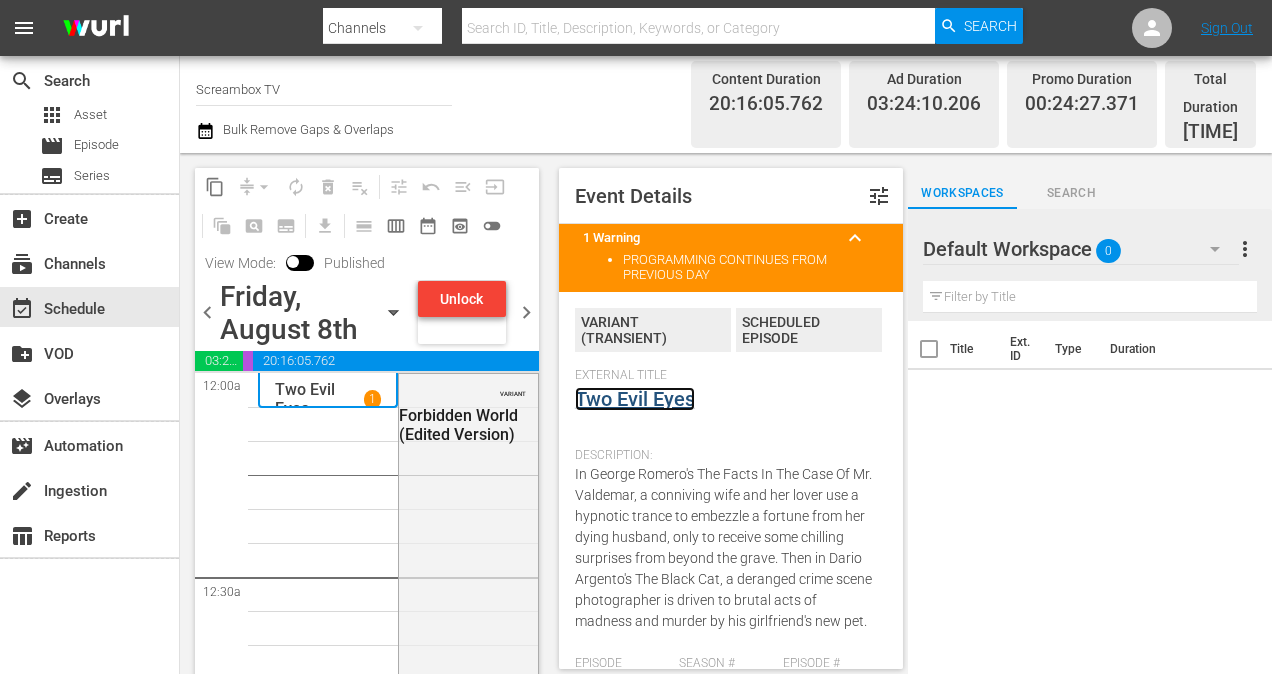 click on "Two Evil Eyes" at bounding box center (635, 399) 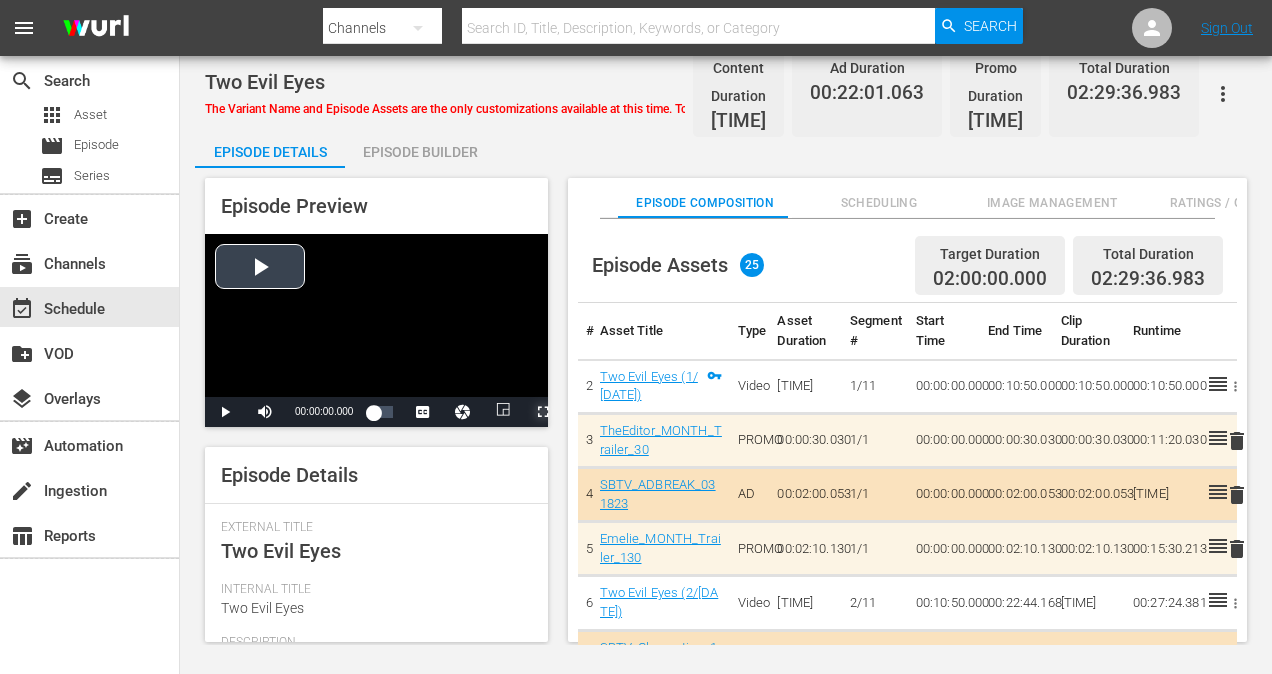 click at bounding box center (543, 412) 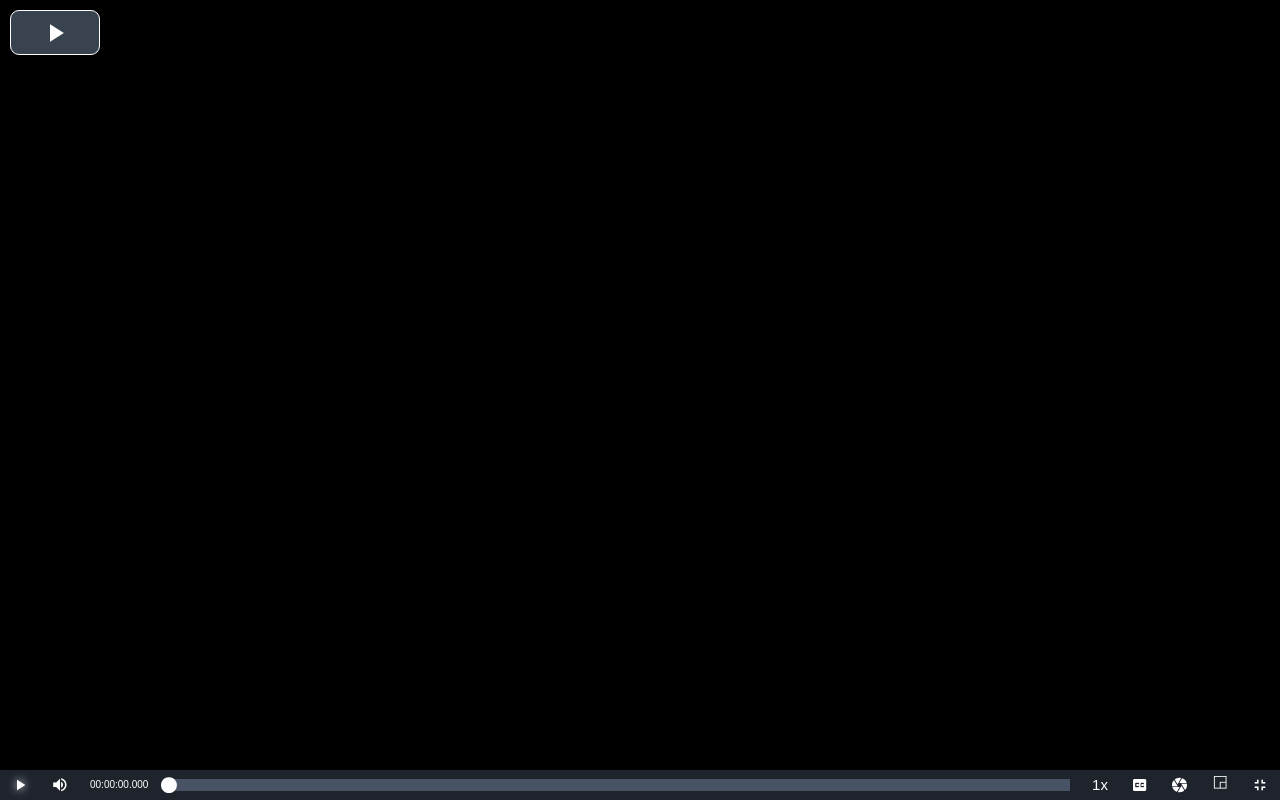 click at bounding box center [20, 785] 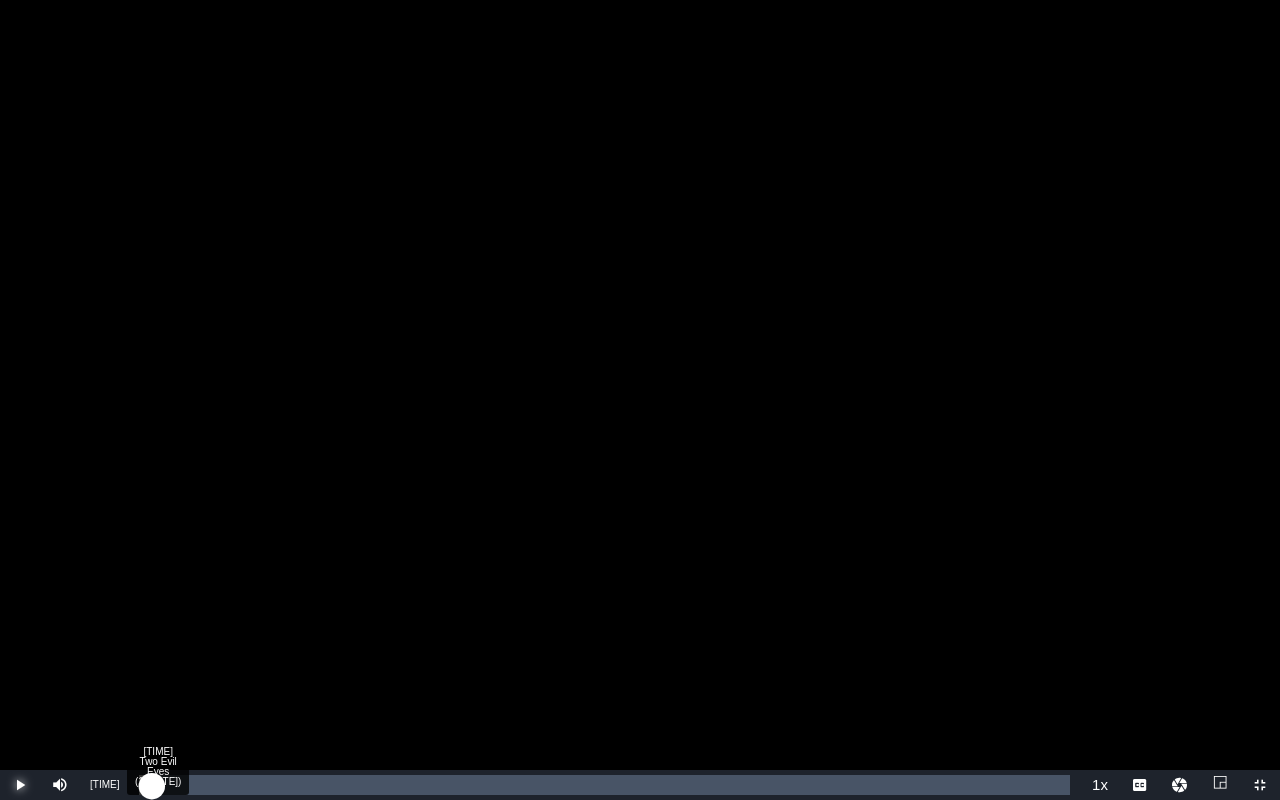 click on "[TIME]" at bounding box center (145, 785) 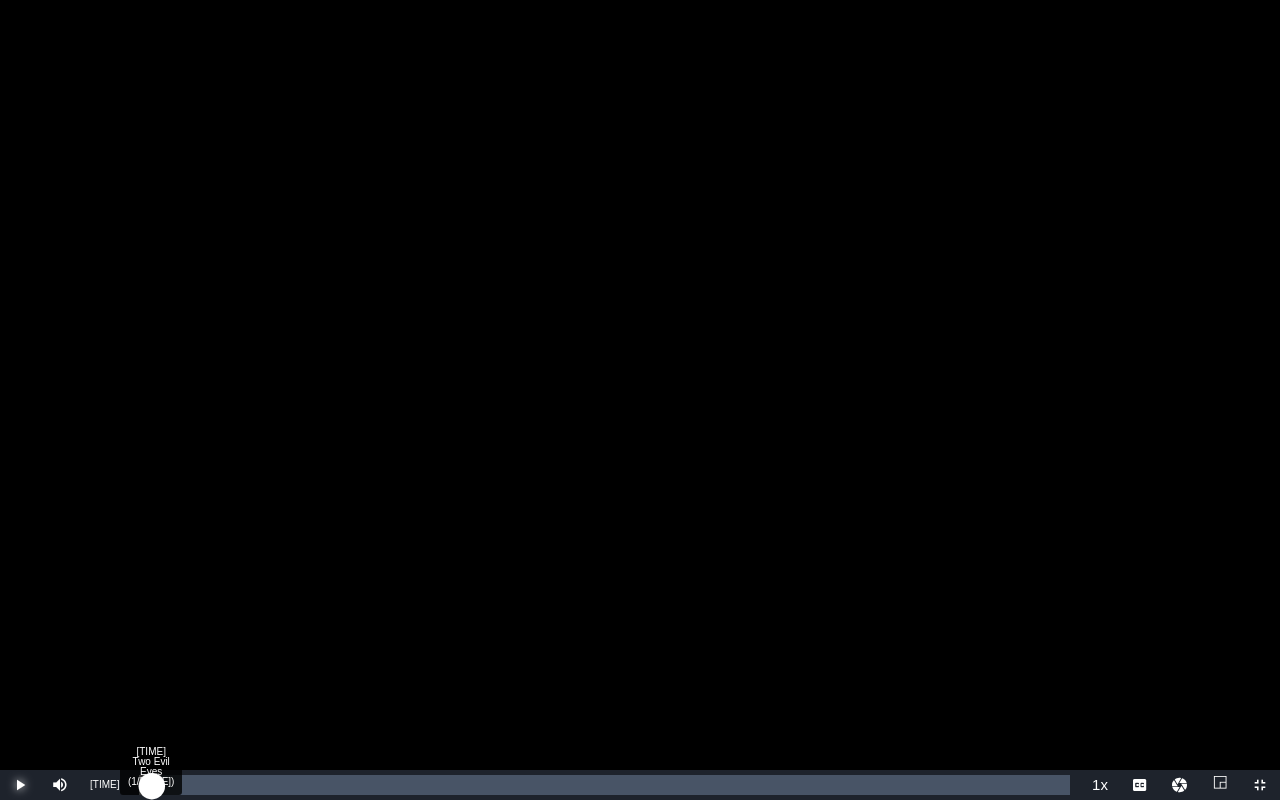click on "[TIME]" at bounding box center [145, 785] 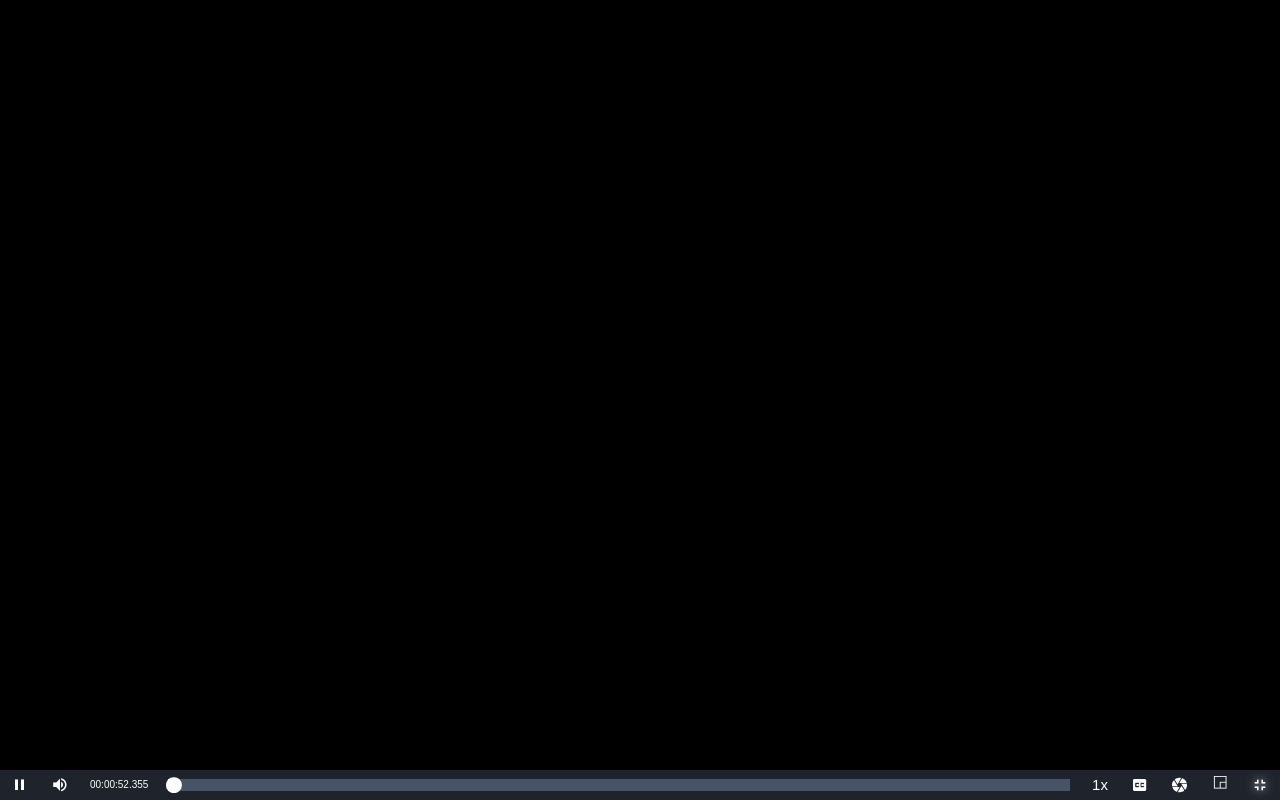 click at bounding box center (1260, 785) 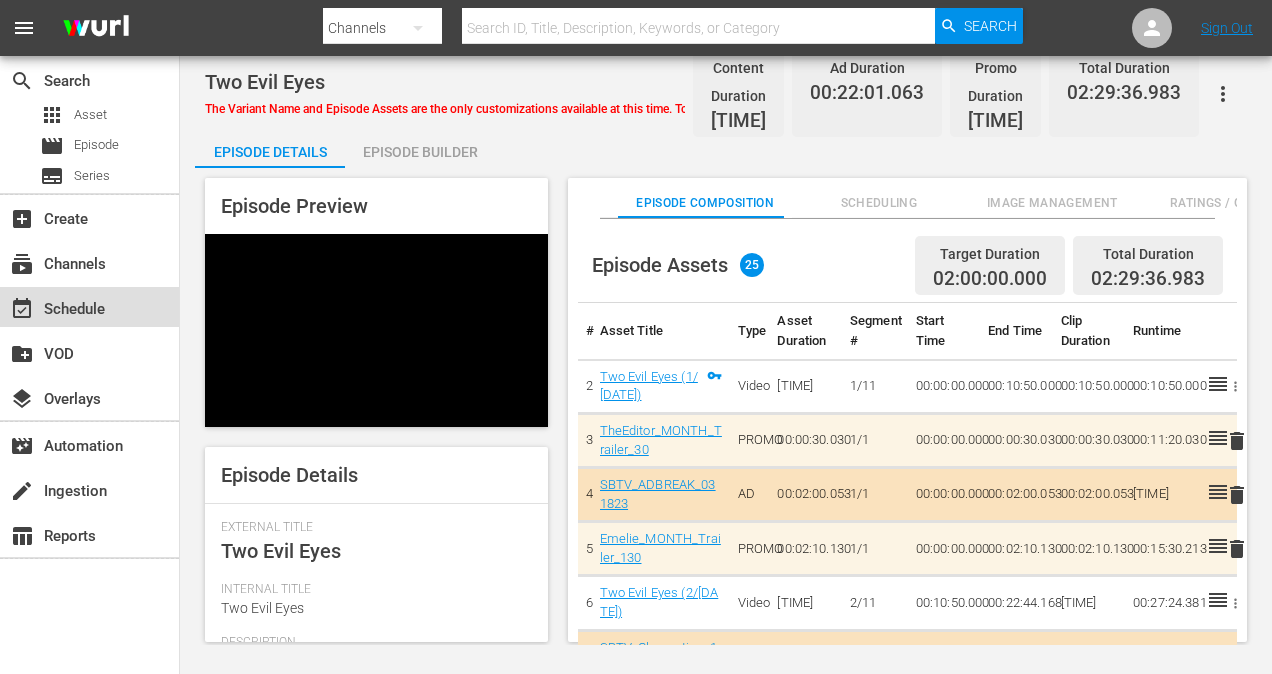 click on "event_available   Schedule" at bounding box center (56, 306) 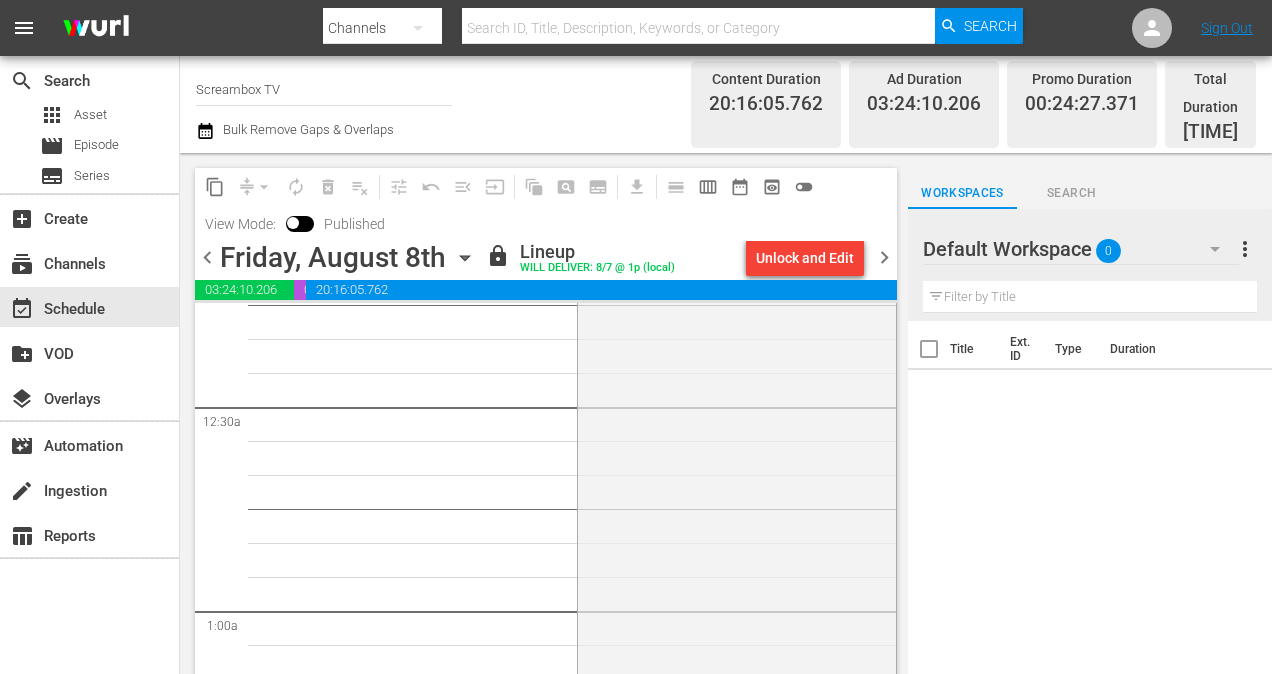 scroll, scrollTop: 0, scrollLeft: 0, axis: both 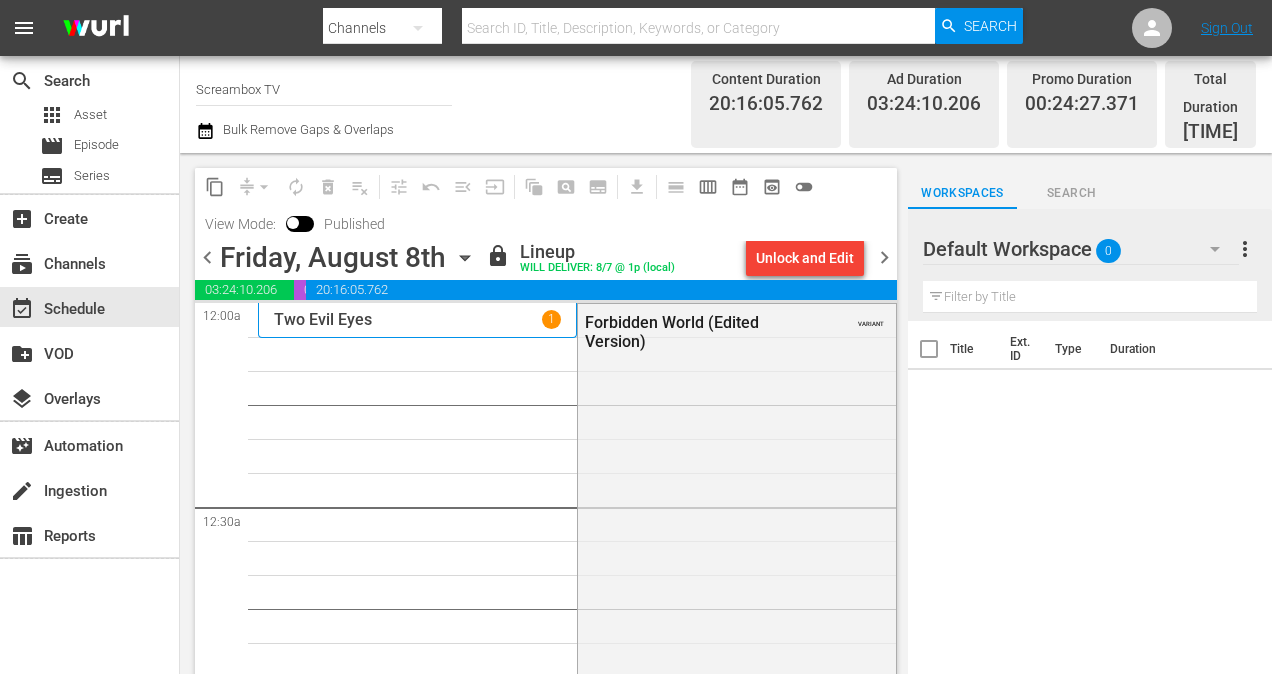 click on "Two Evil Eyes" at bounding box center [323, 319] 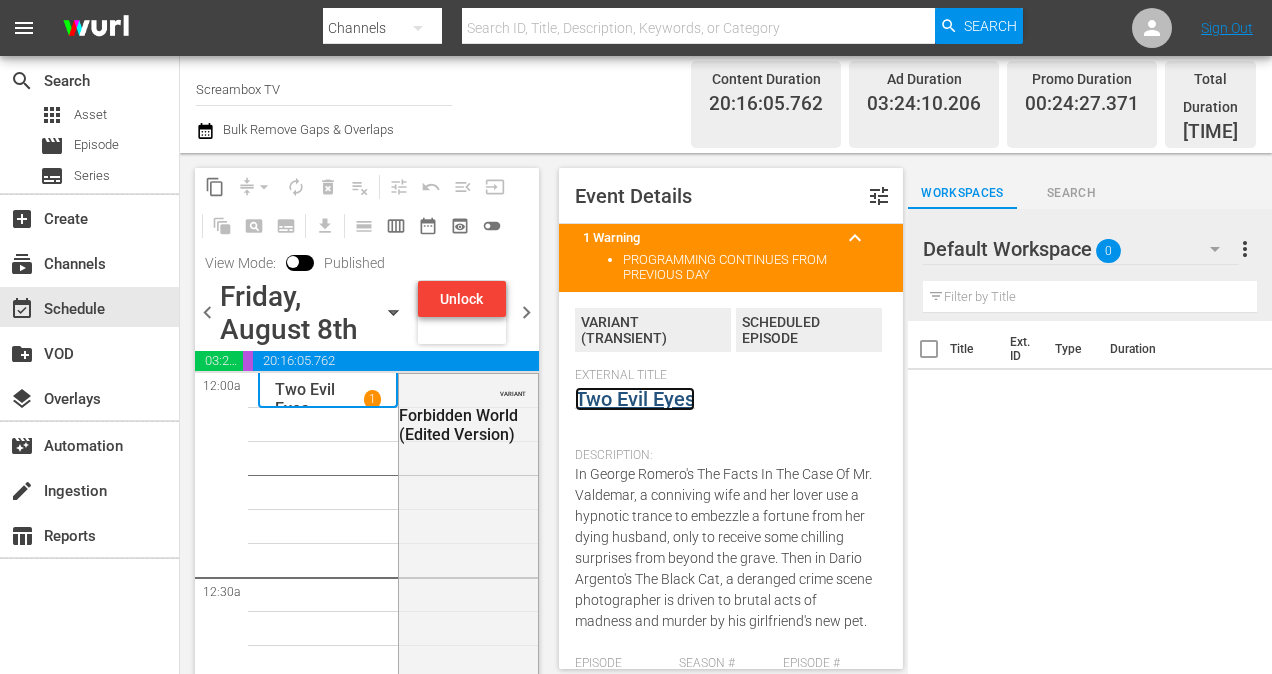 click on "Two Evil Eyes" at bounding box center (635, 399) 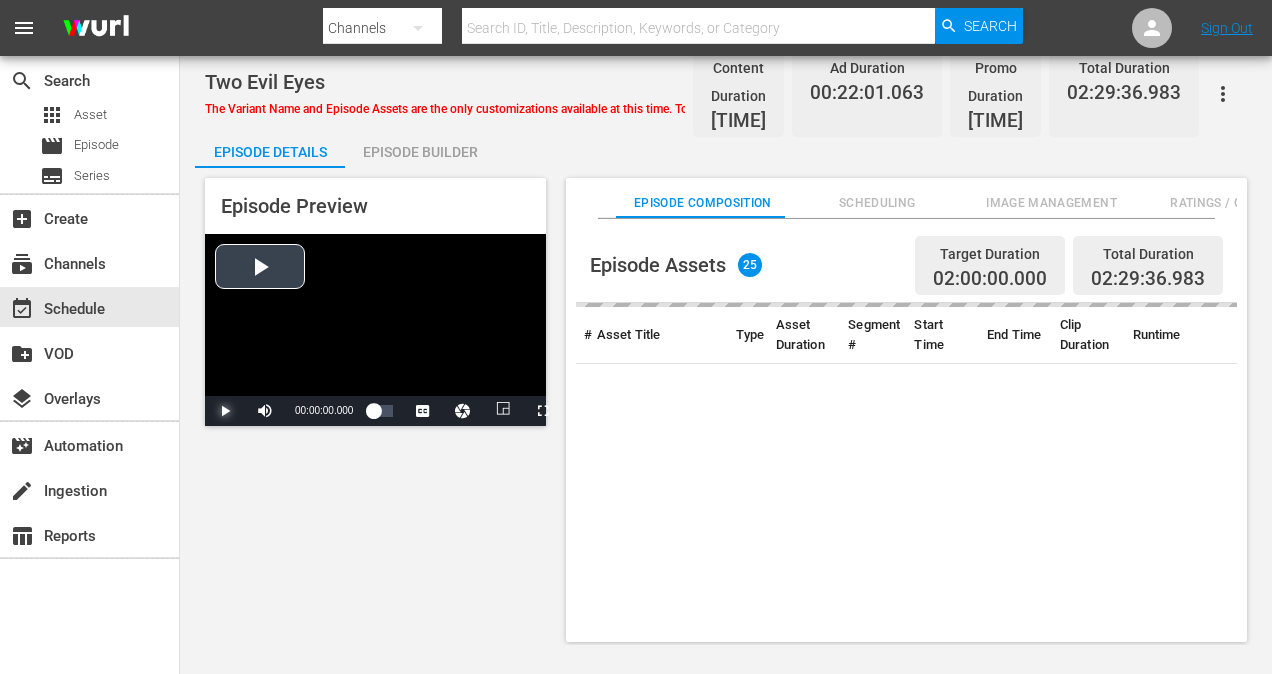 click at bounding box center (225, 411) 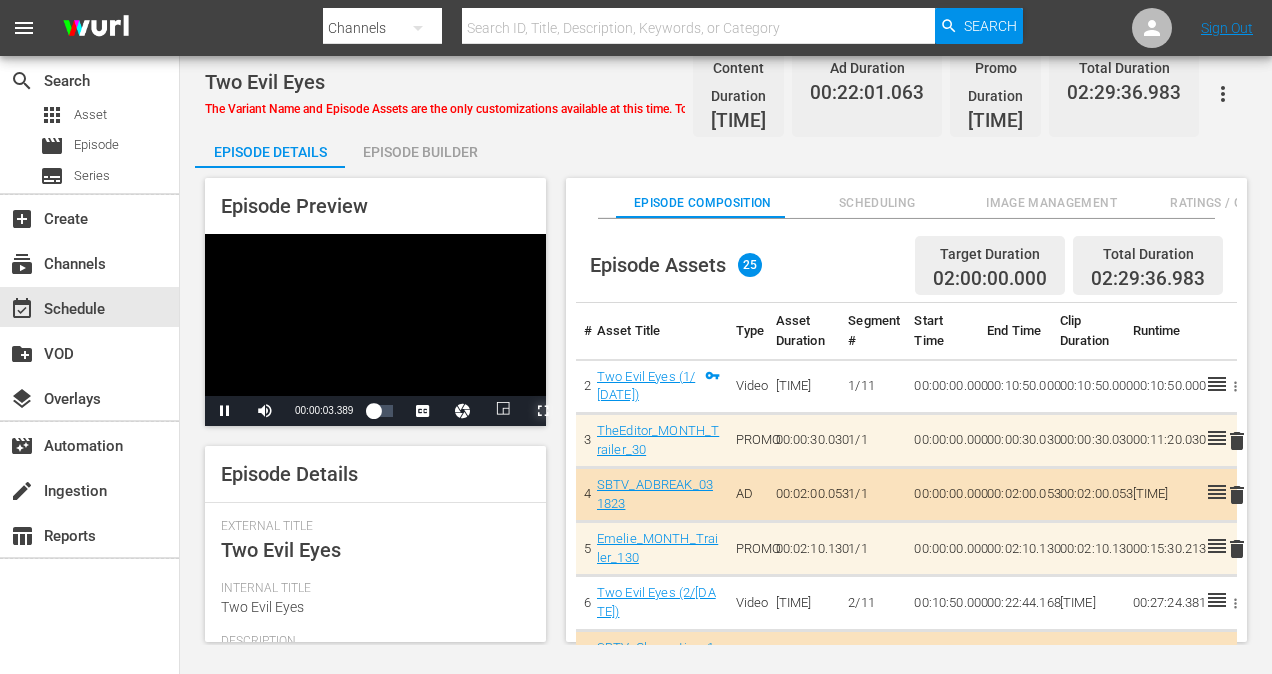 click at bounding box center [543, 411] 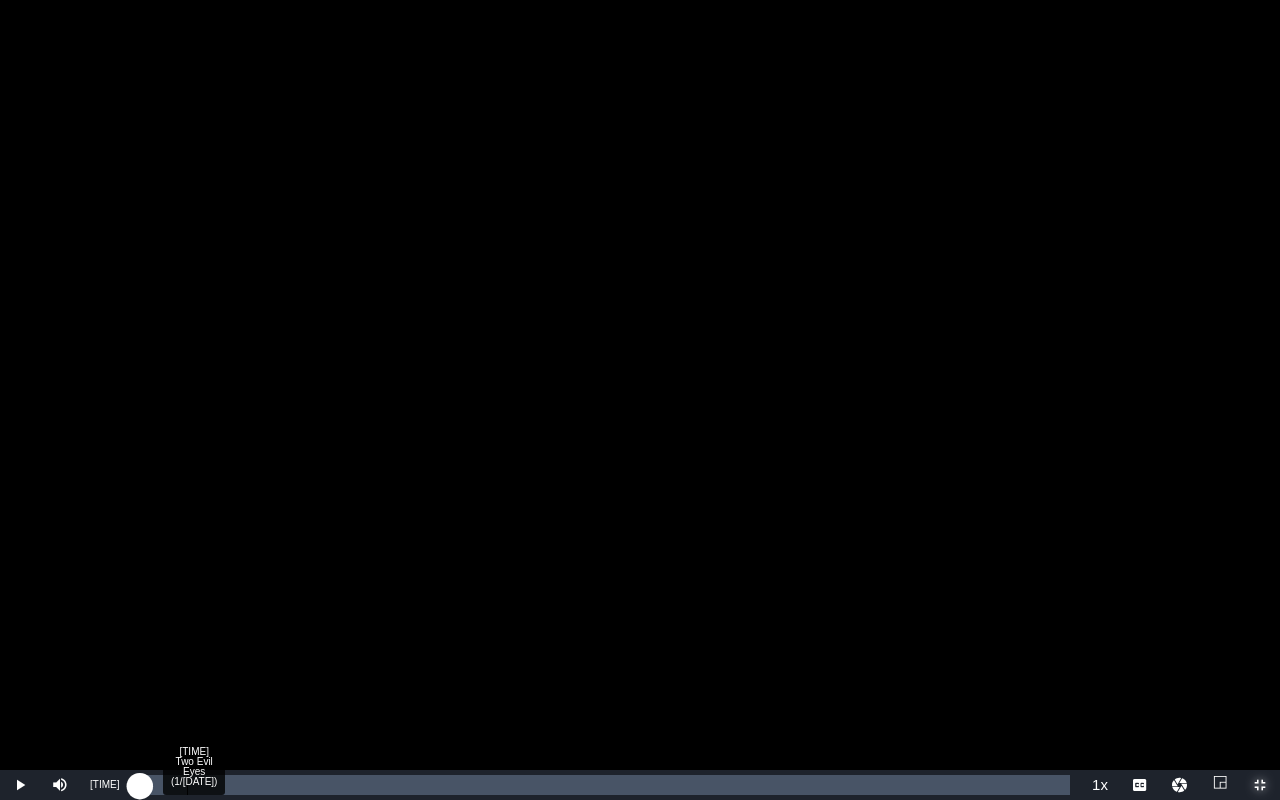 click on "Loaded :  0.08% [TIME]
Two Evil Eyes (1/[DATE]) [TIME]" at bounding box center (604, 785) 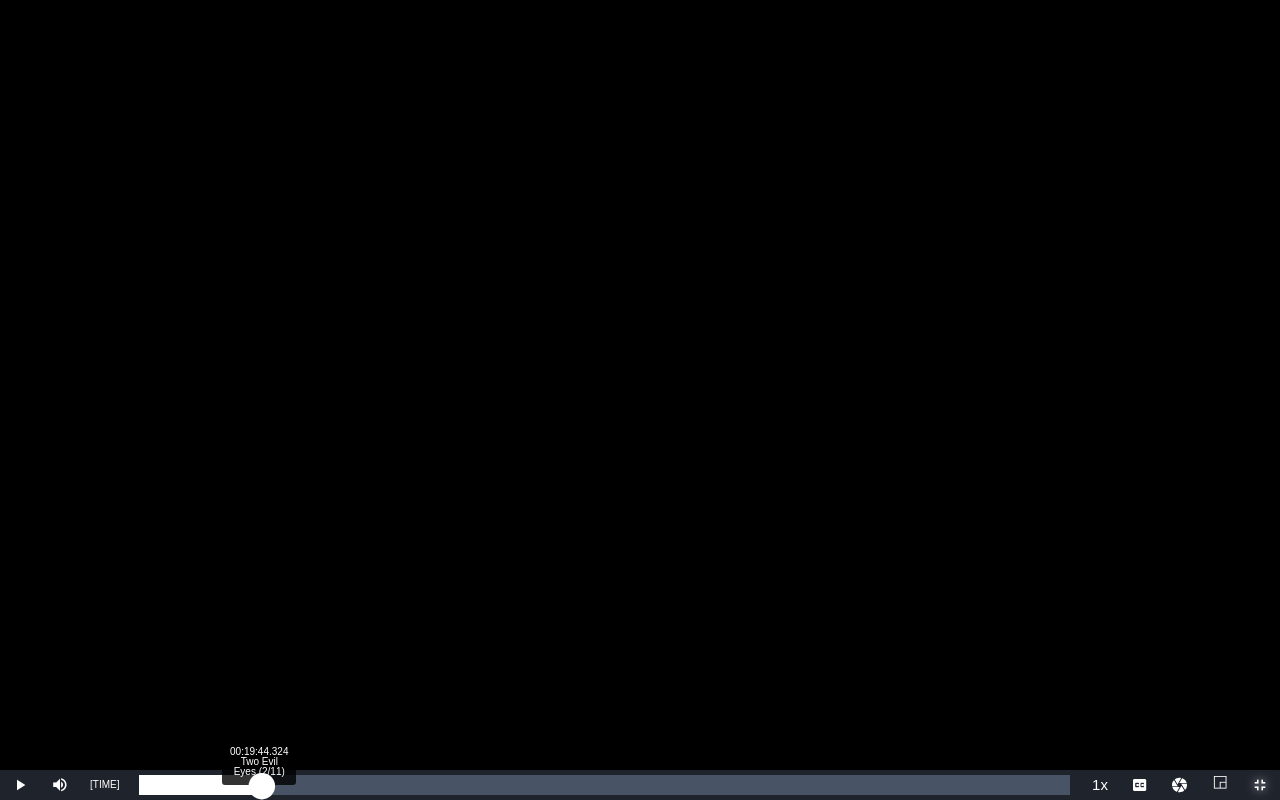 click on "Loaded :  6.68% 00:19:44.324
Two Evil Eyes (2/11) 00:07:59.140" at bounding box center [604, 785] 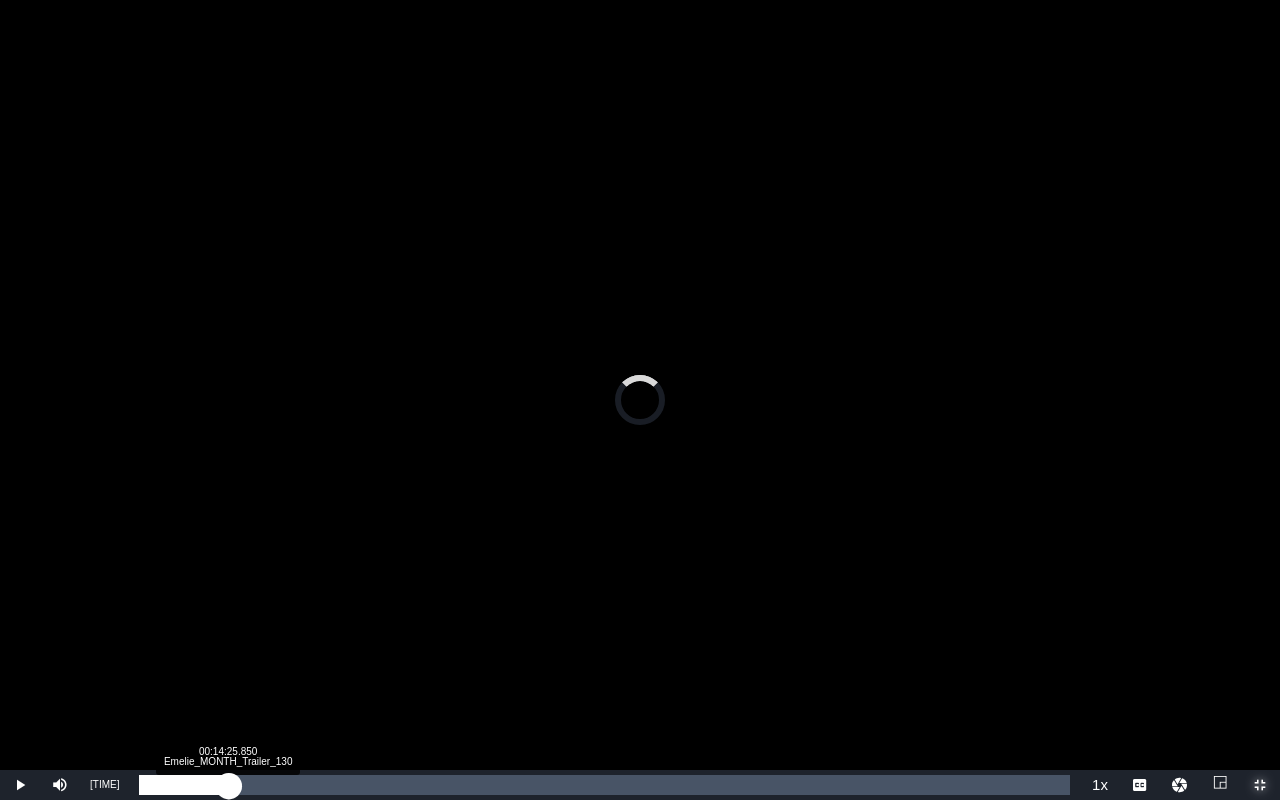click on "Loaded :  0.00% 00:14:25.850
Emelie_MONTH_Trailer_130 00:15:04.111" at bounding box center (604, 785) 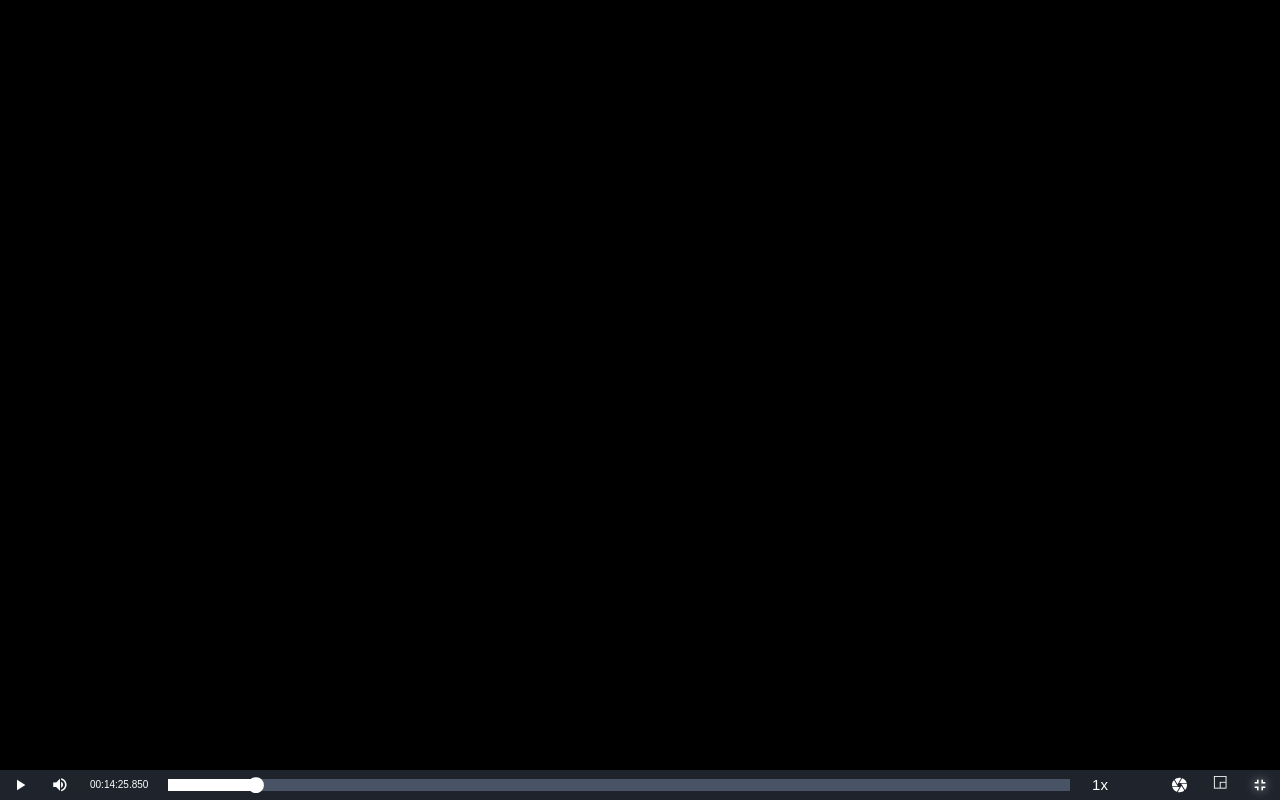 click at bounding box center [1260, 785] 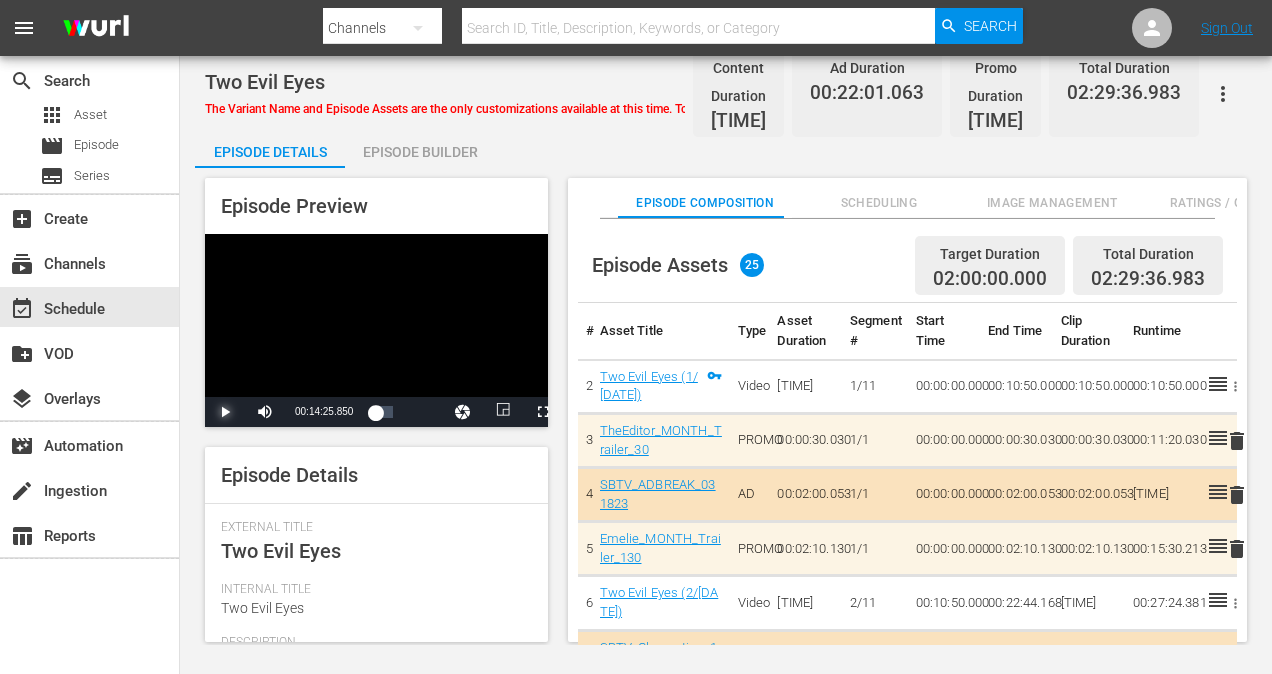 click at bounding box center (225, 412) 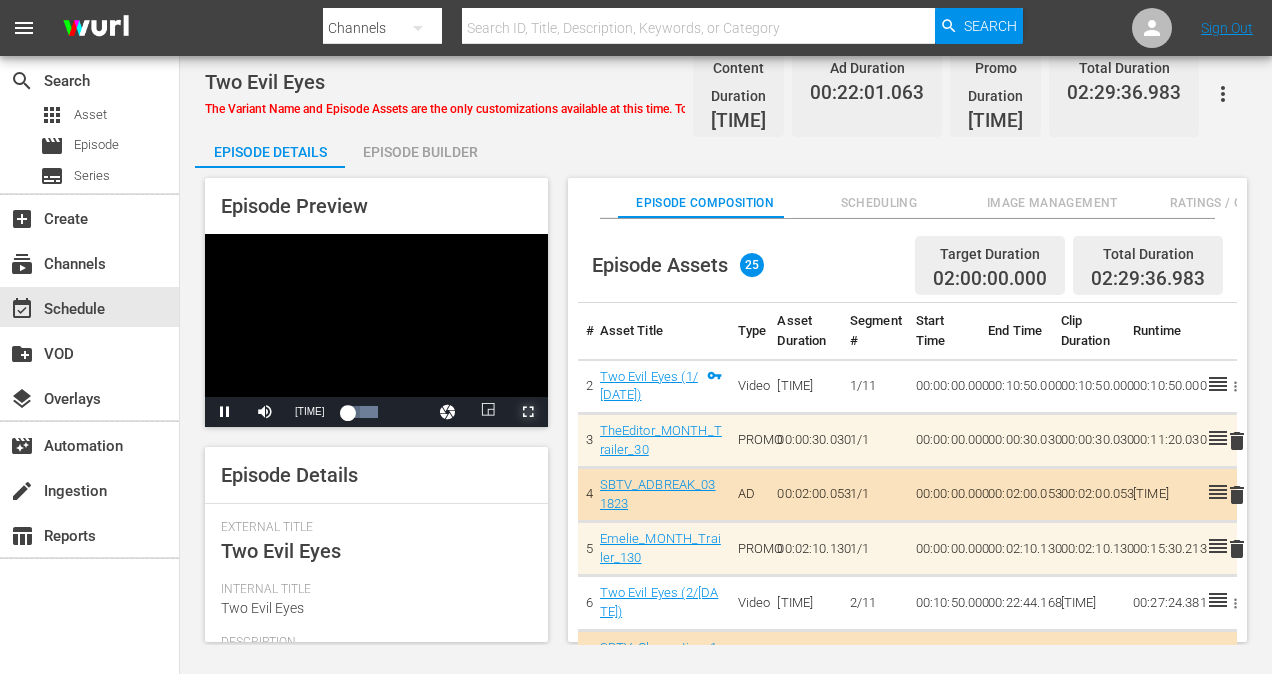 click at bounding box center [528, 412] 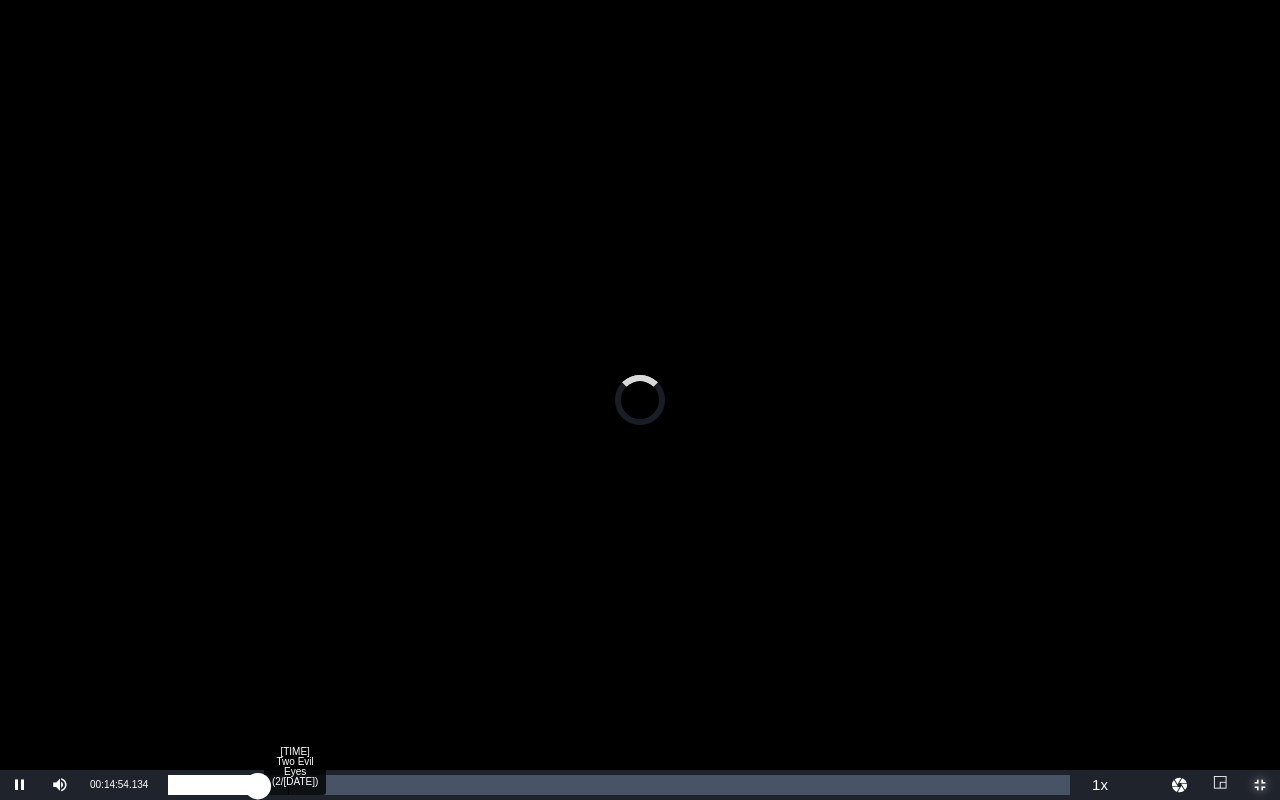 click on "Loaded :  0.00% [TIME]
Two Evil Eyes (2/[DATE]) [TIME]" at bounding box center (619, 785) 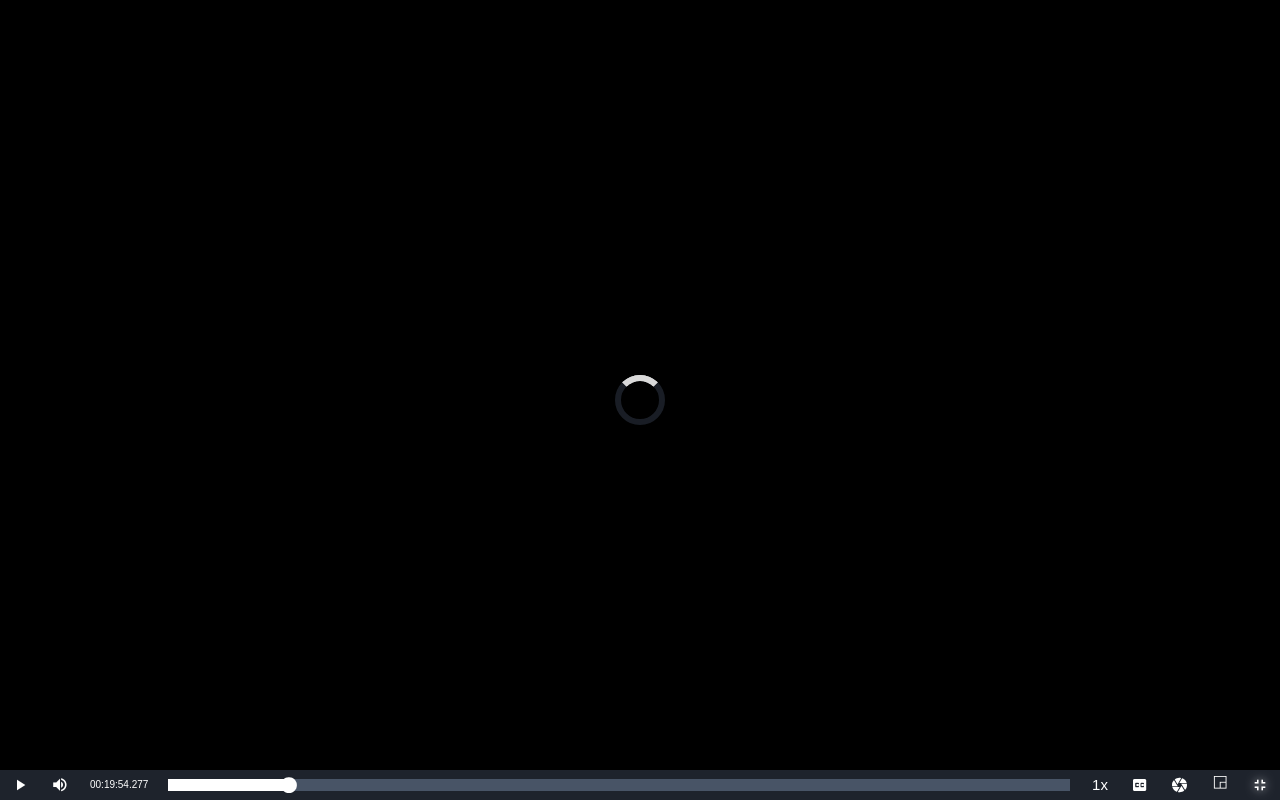 click at bounding box center [1260, 785] 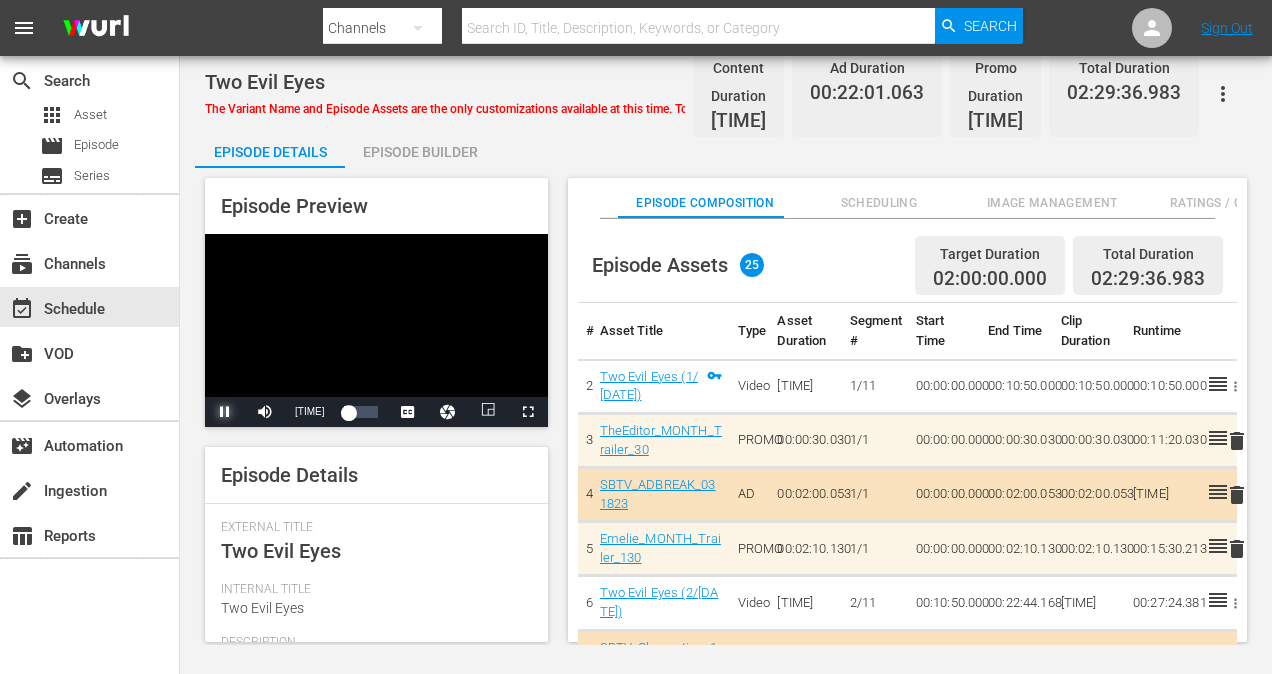 click at bounding box center (225, 412) 